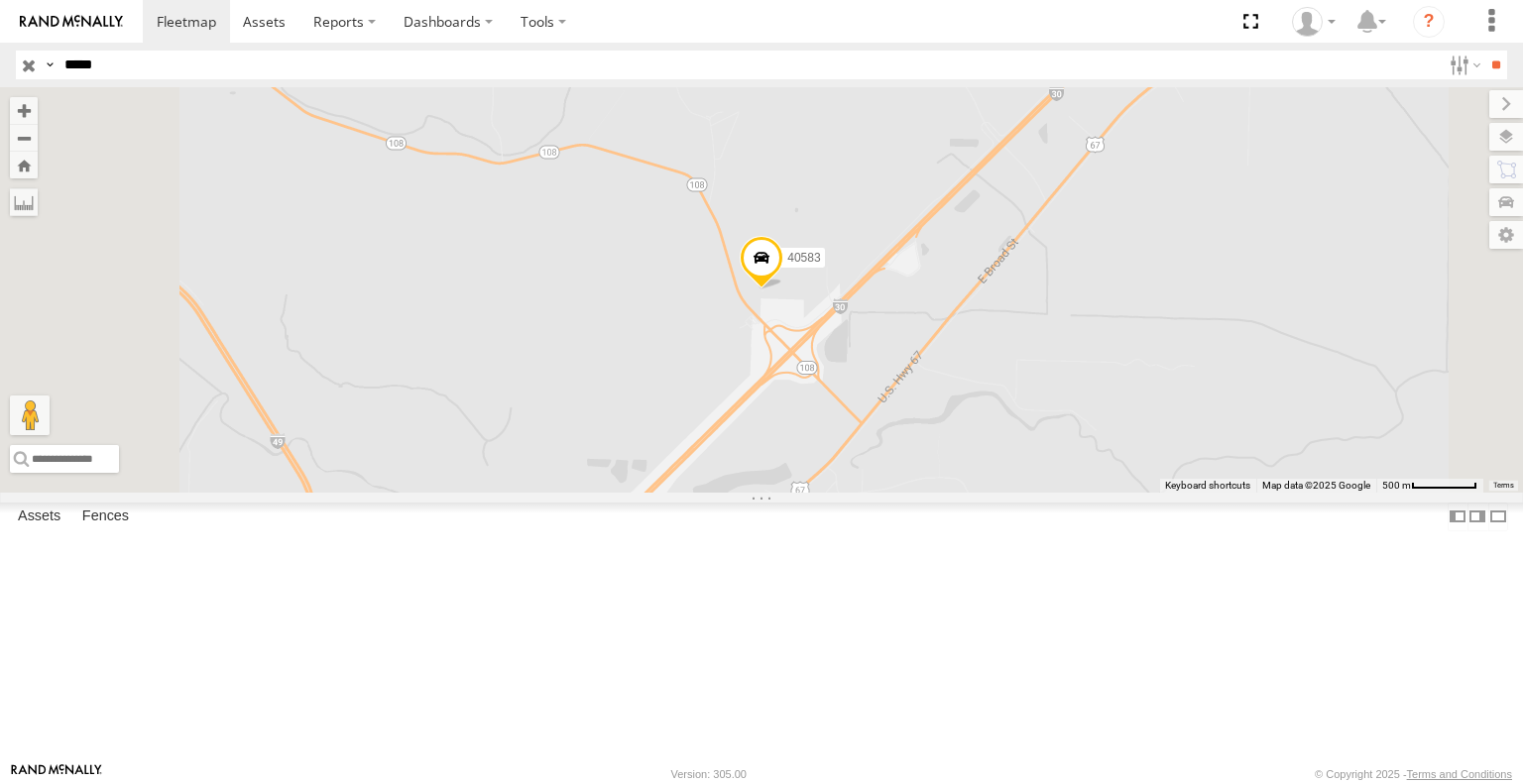 scroll, scrollTop: 0, scrollLeft: 0, axis: both 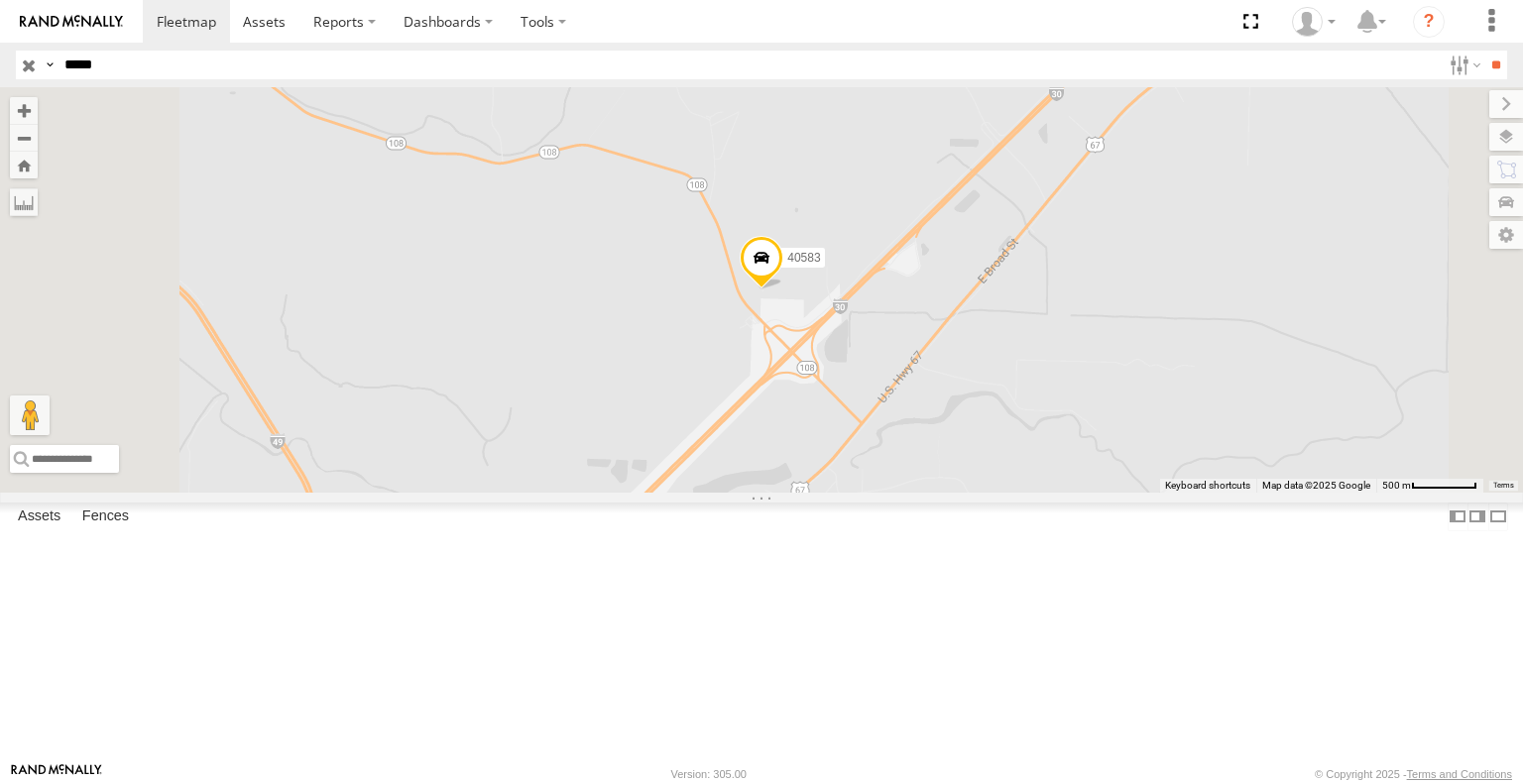 paste on "*" 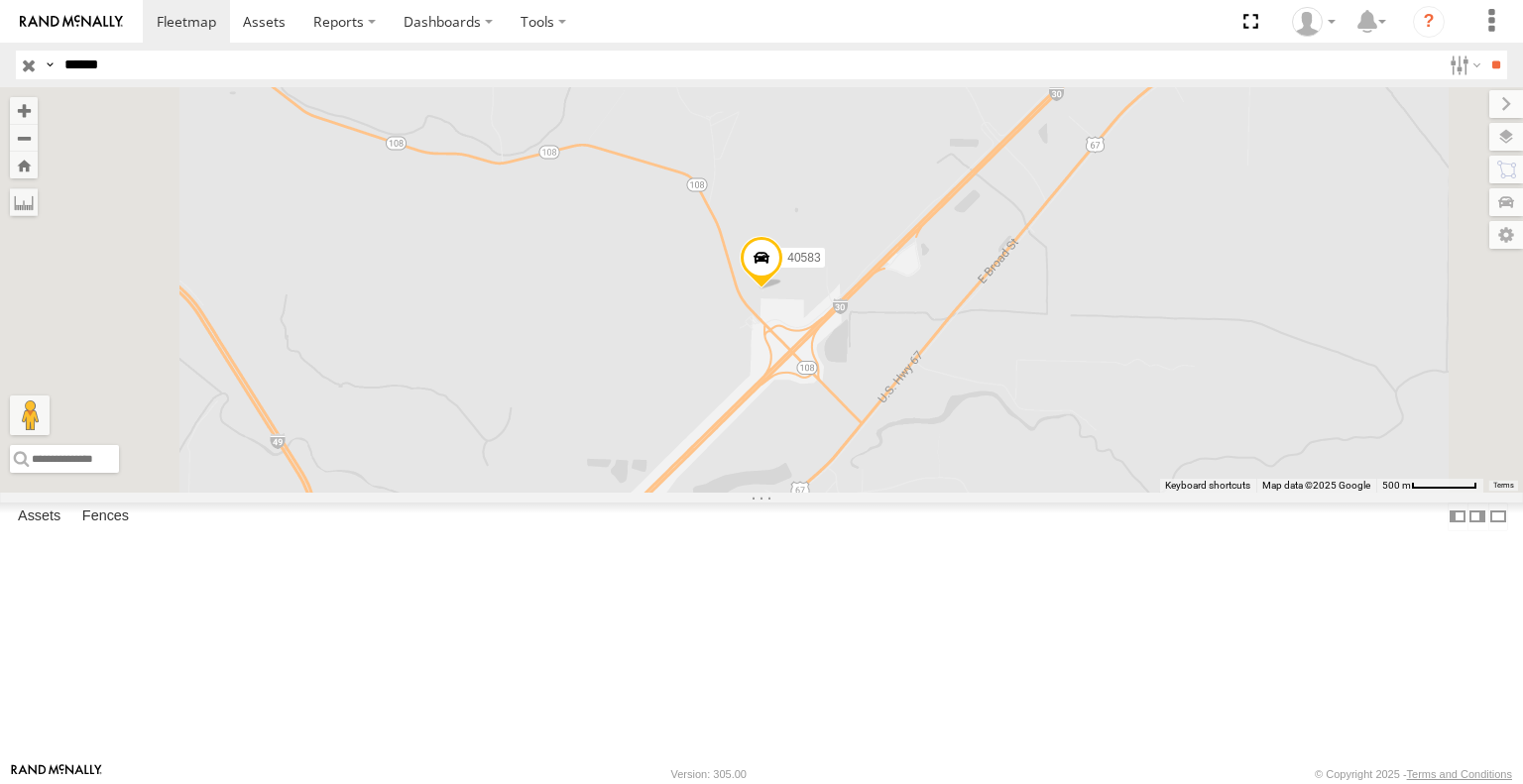 type on "******" 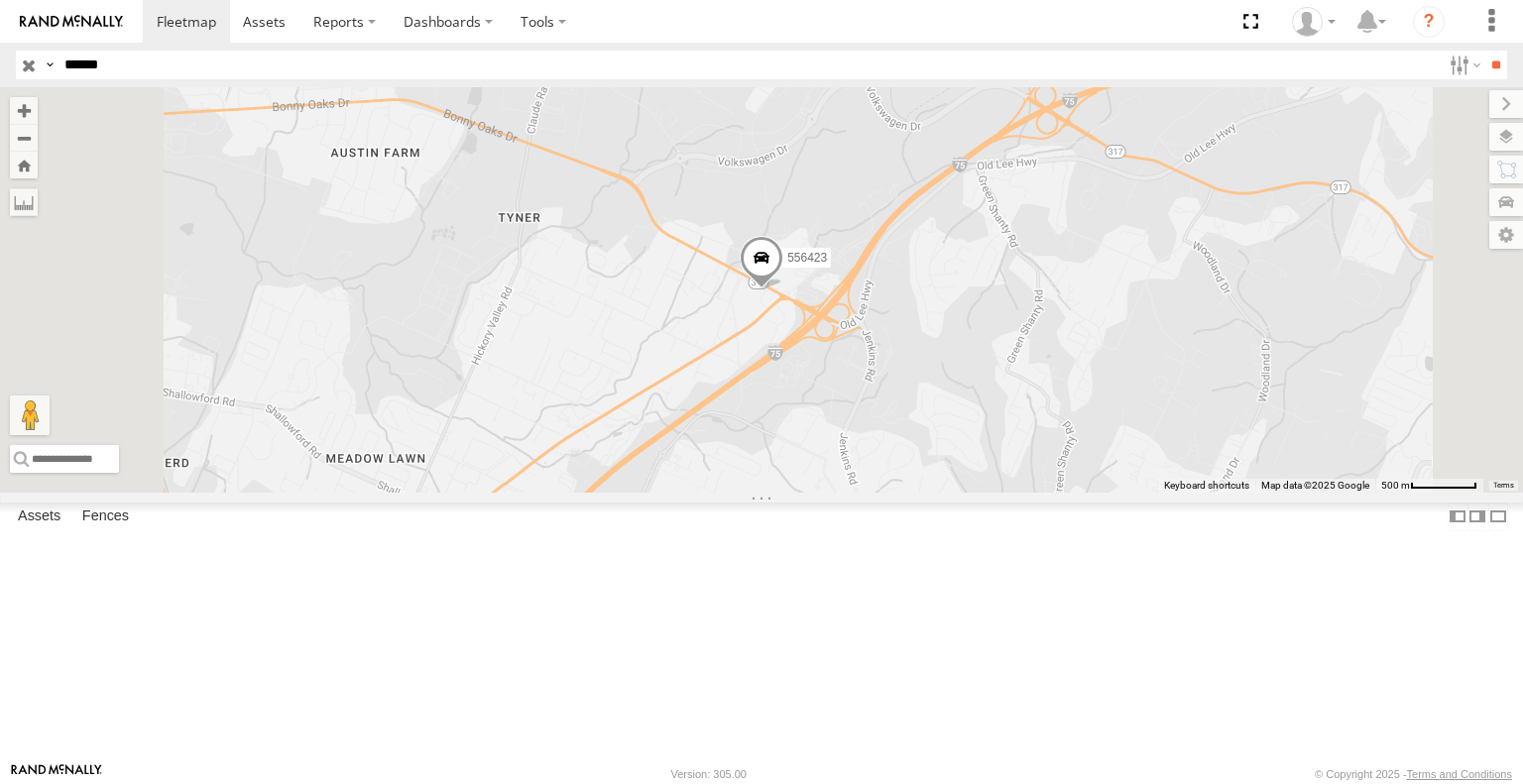 click at bounding box center (762, 264) 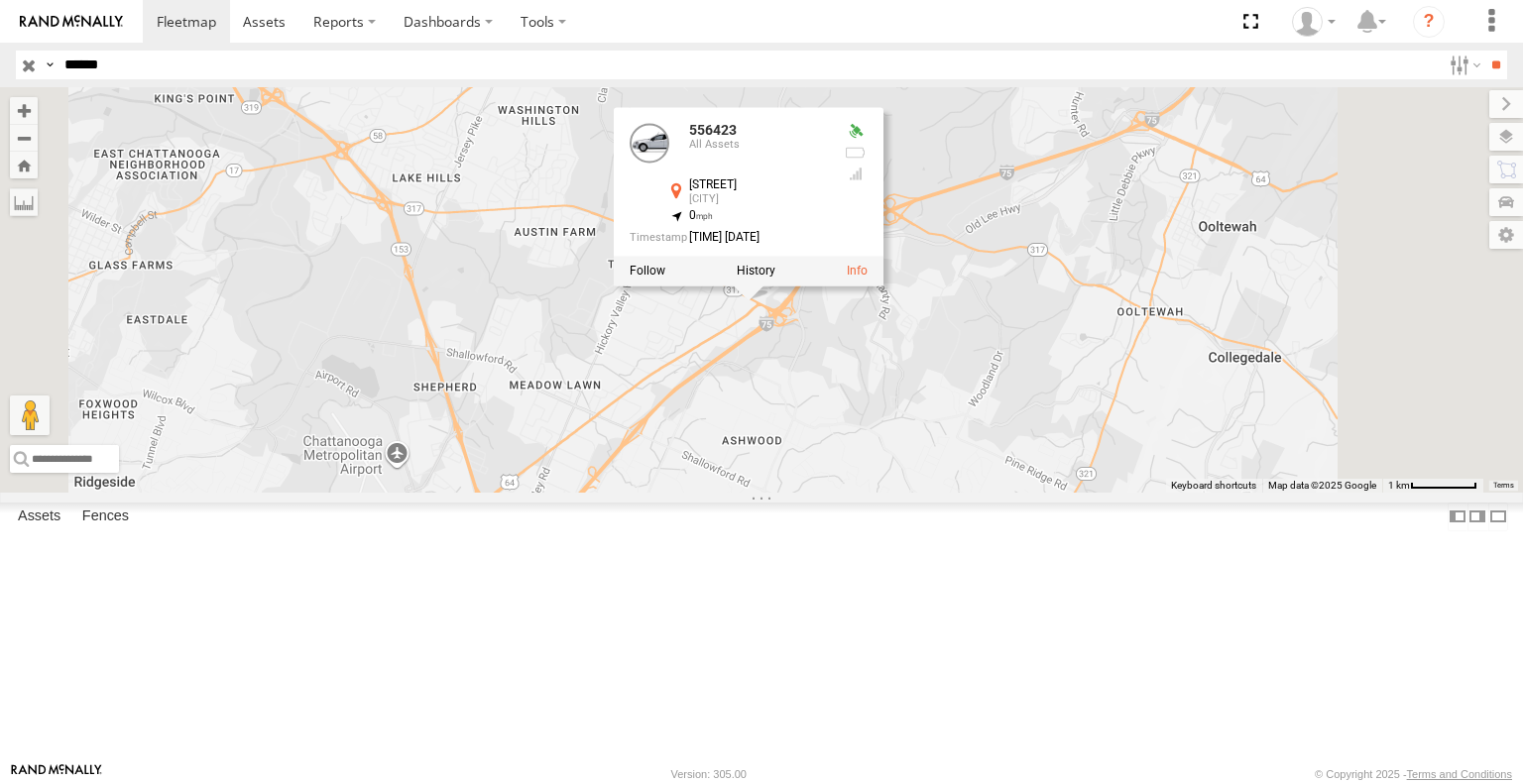 click on "556423 556423 All Assets Bonny Oaks Dr Chattanooga 35.06117 ,  -85.13622 0 01:10:12 08/06/2025" at bounding box center [762, 289] 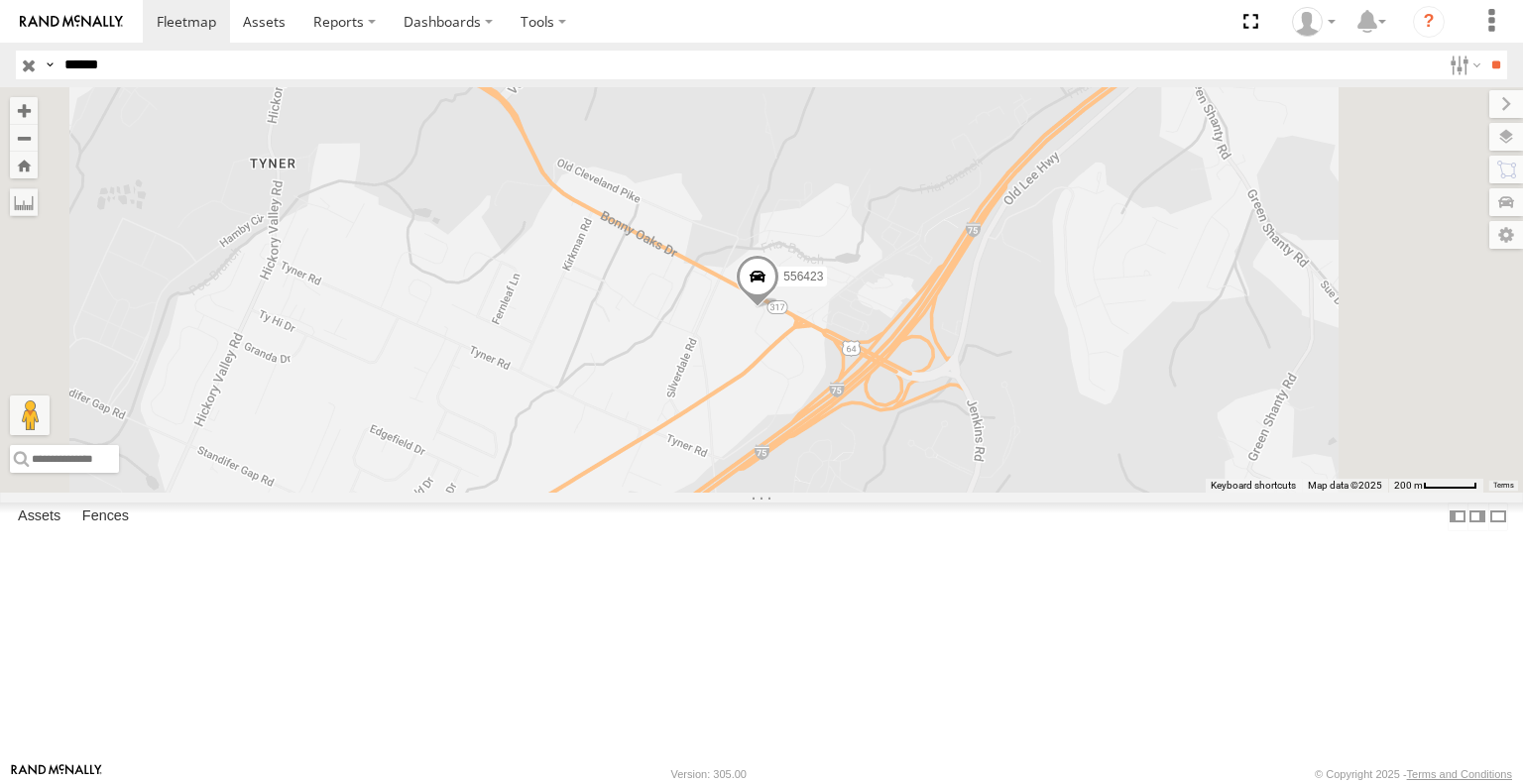 drag, startPoint x: 943, startPoint y: 439, endPoint x: 989, endPoint y: 467, distance: 53.851648 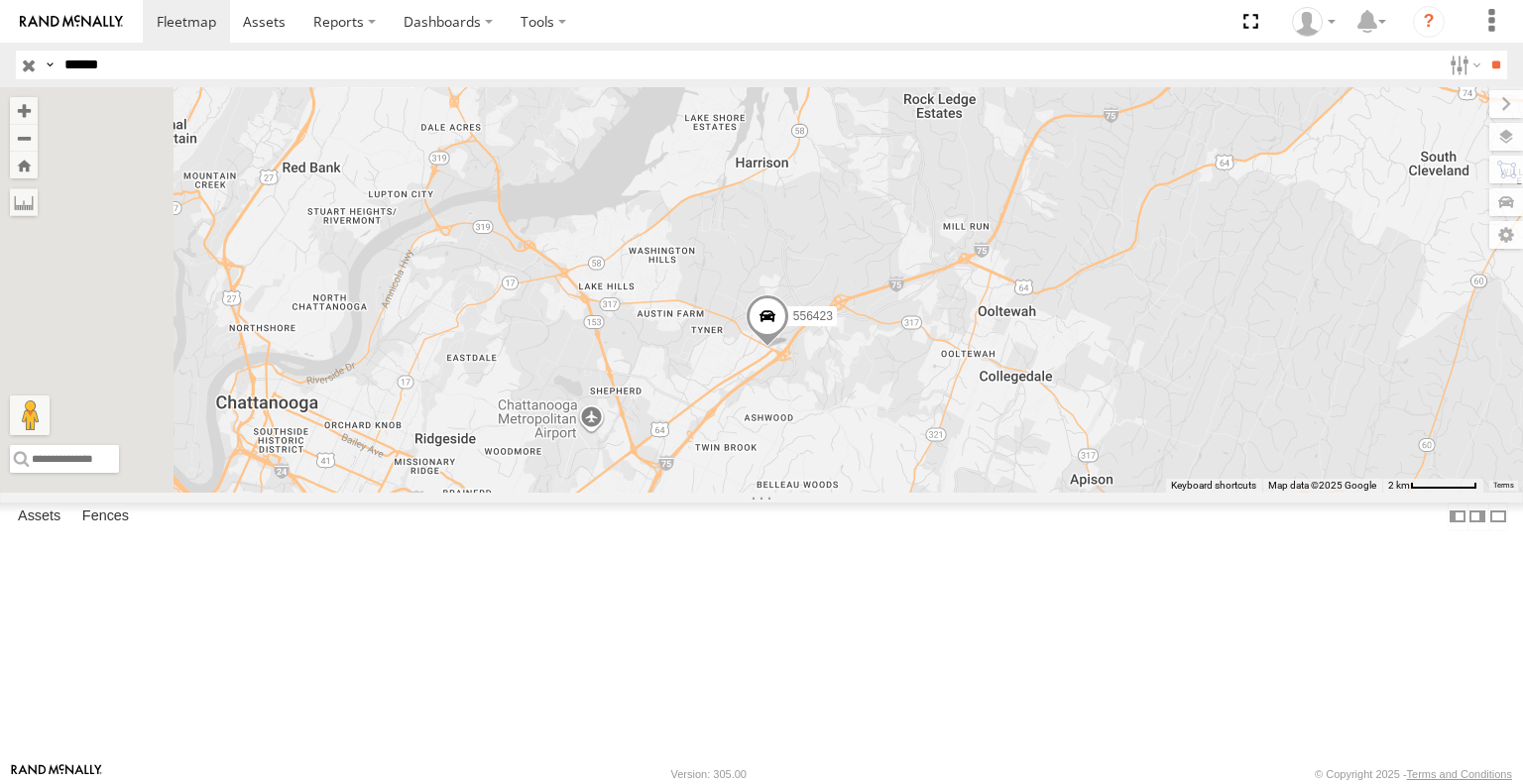 drag, startPoint x: 761, startPoint y: 590, endPoint x: 941, endPoint y: 501, distance: 200.8009 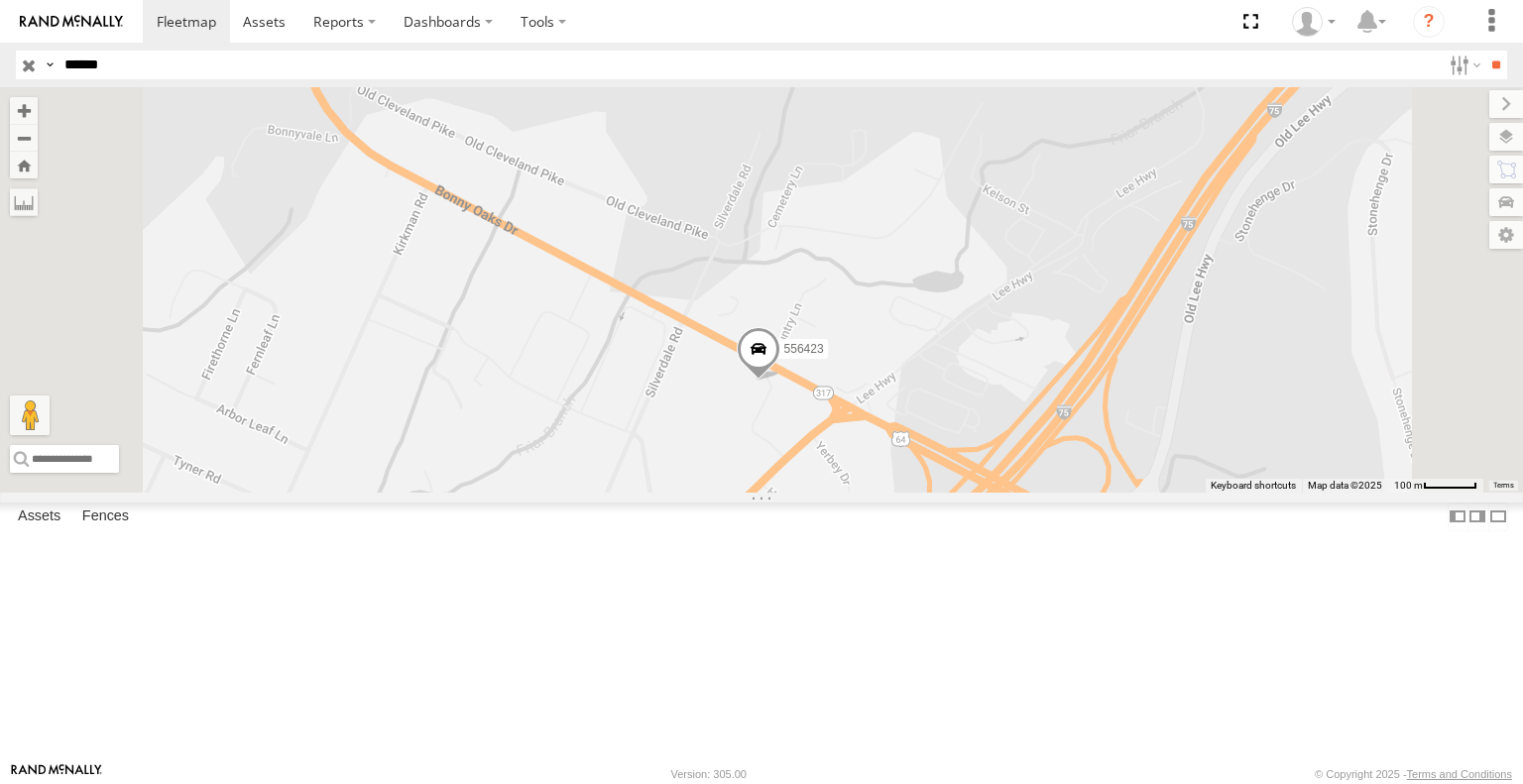 click at bounding box center [759, 355] 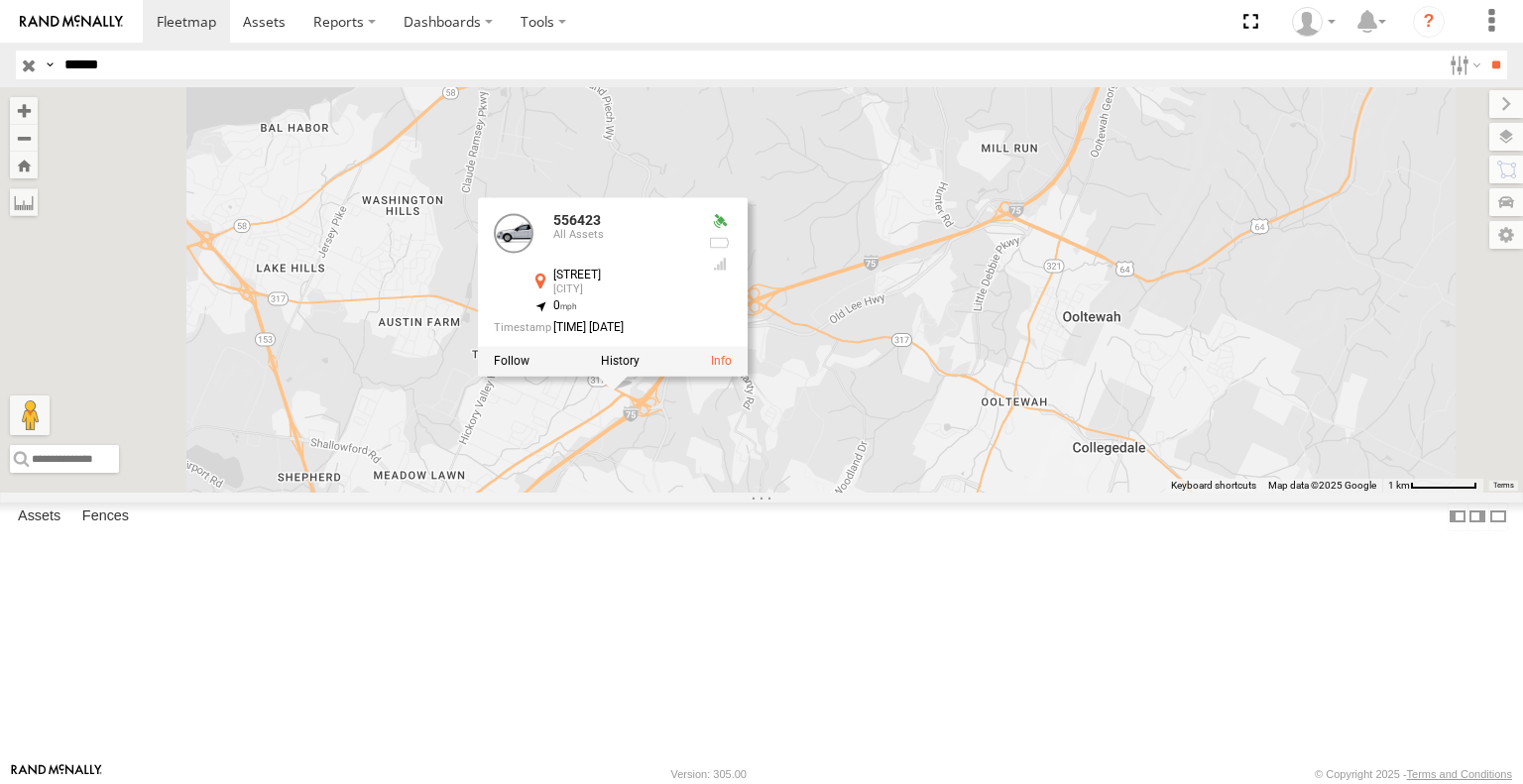 click on "556423 556423 All Assets Bonny Oaks Dr Chattanooga 35.06117 ,  -85.13622 0 01:10:12 08/06/2025" at bounding box center [762, 289] 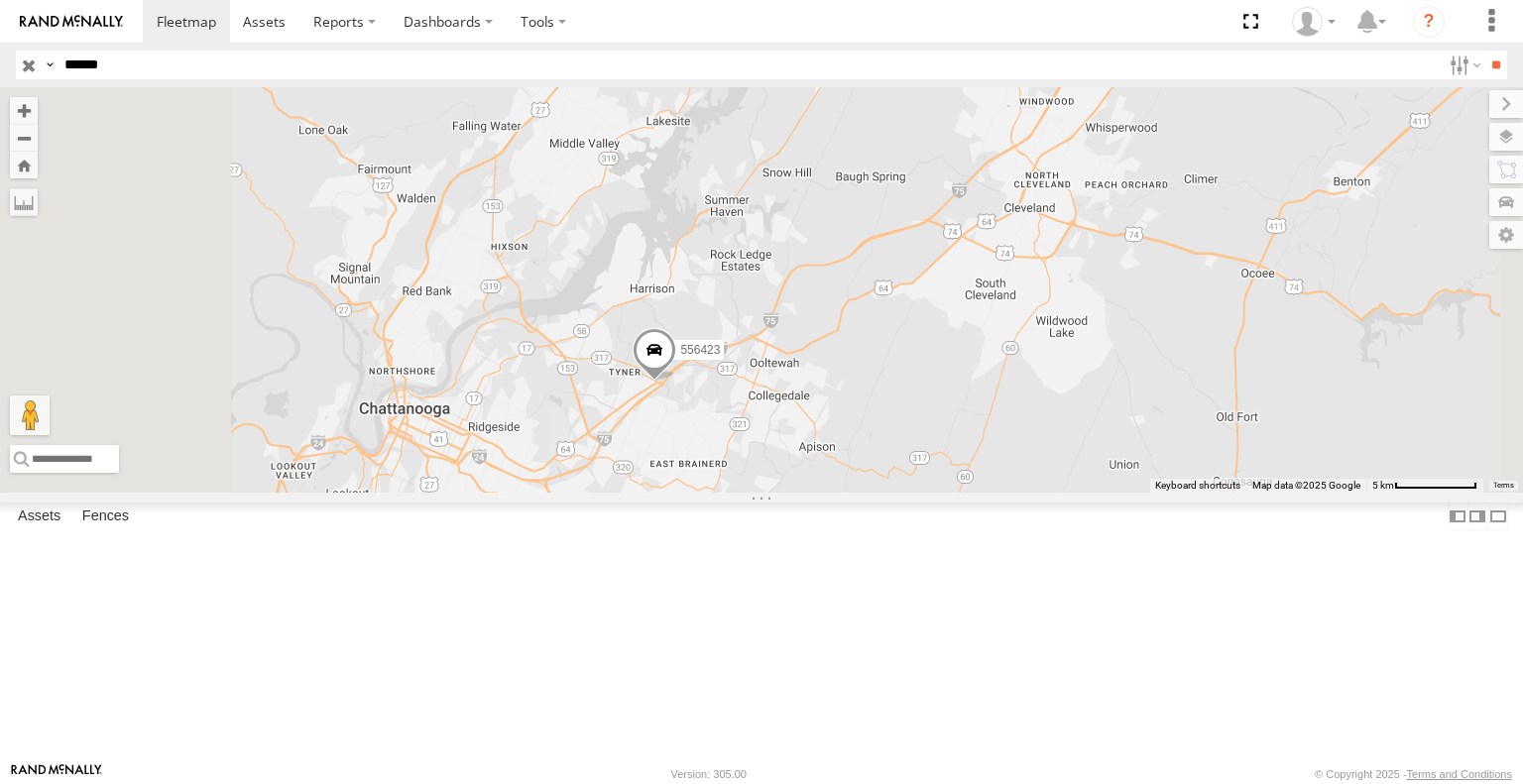 drag, startPoint x: 748, startPoint y: 575, endPoint x: 864, endPoint y: 527, distance: 125.53884 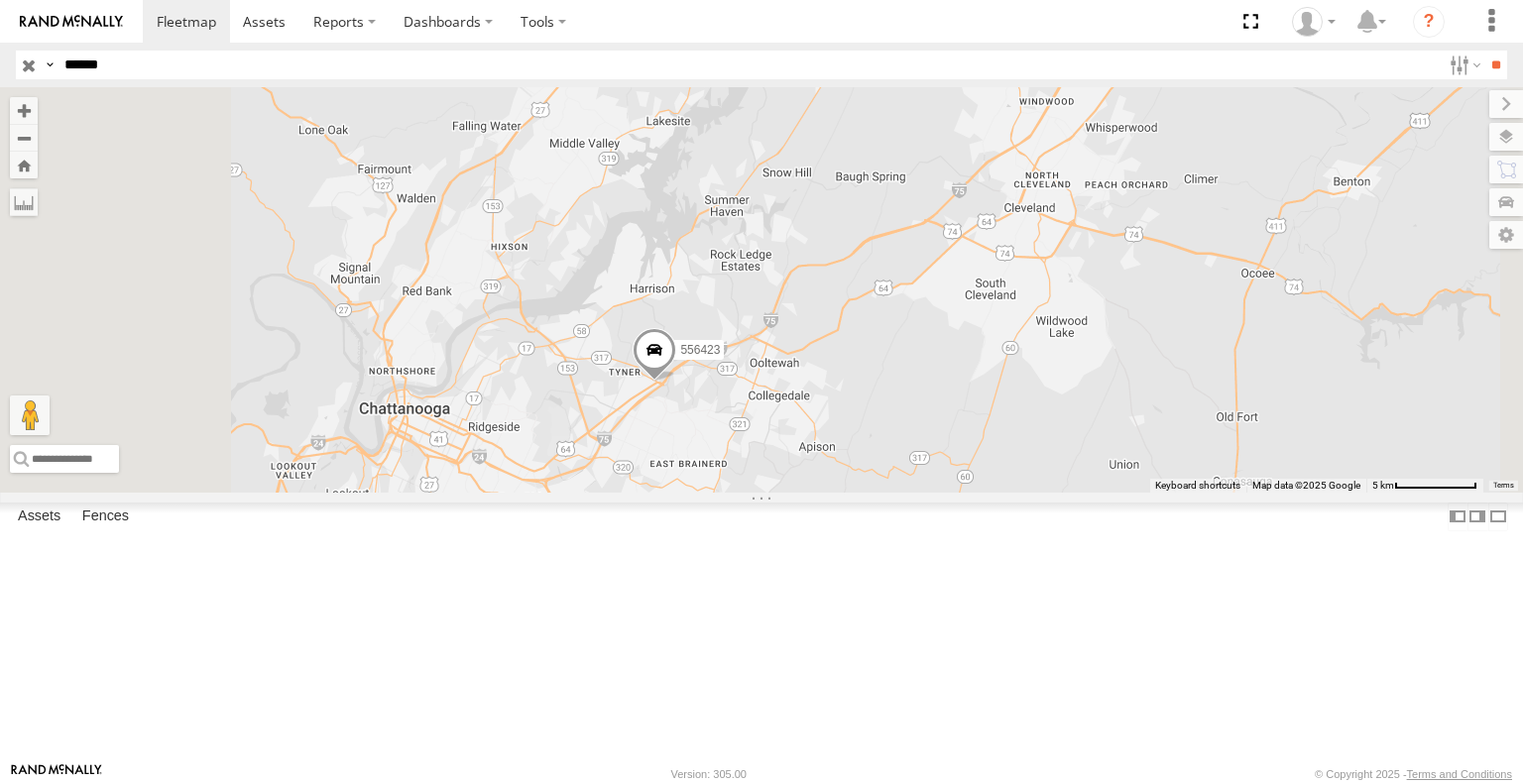 click on "******" at bounding box center (749, 64) 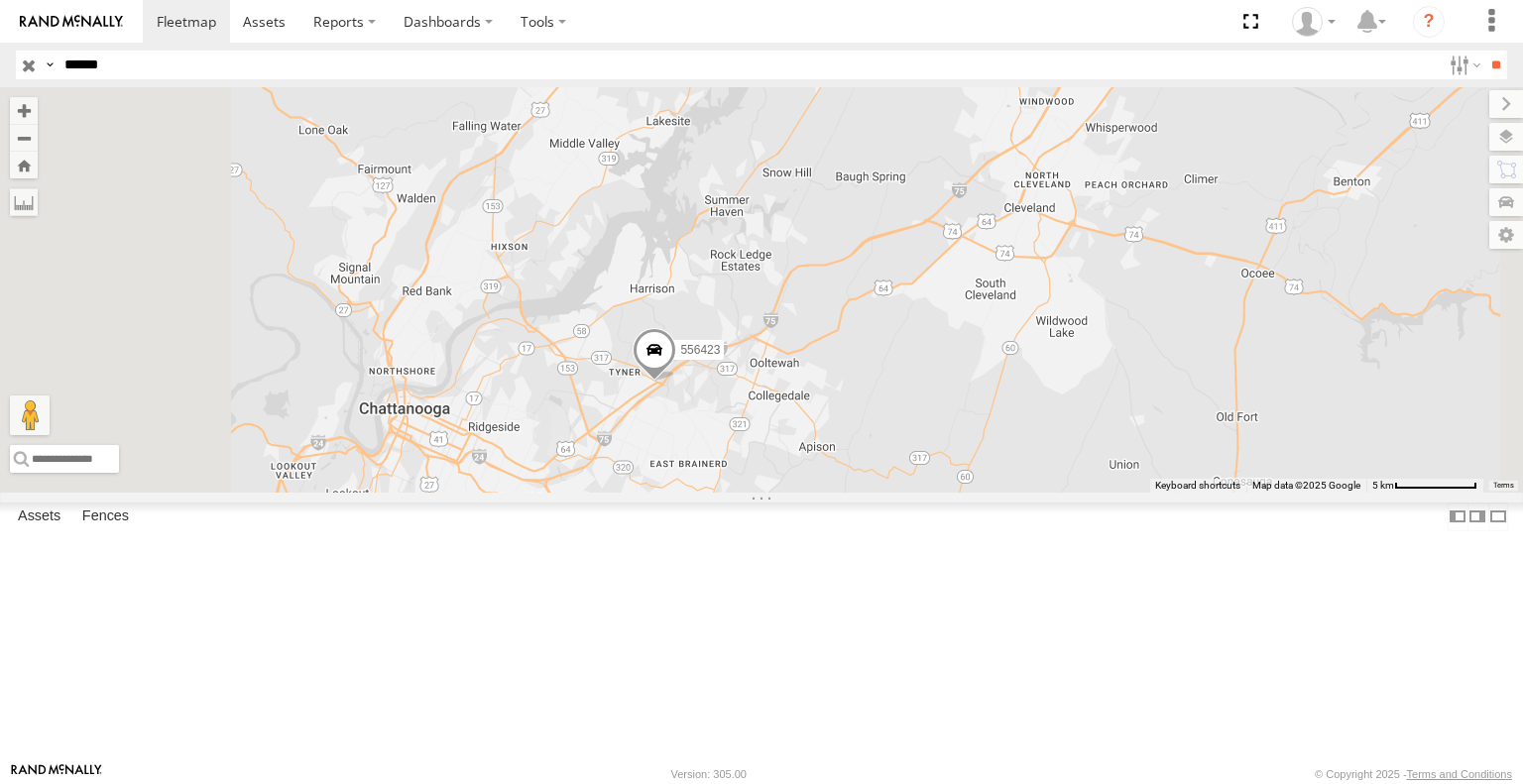 click on "******" at bounding box center (749, 64) 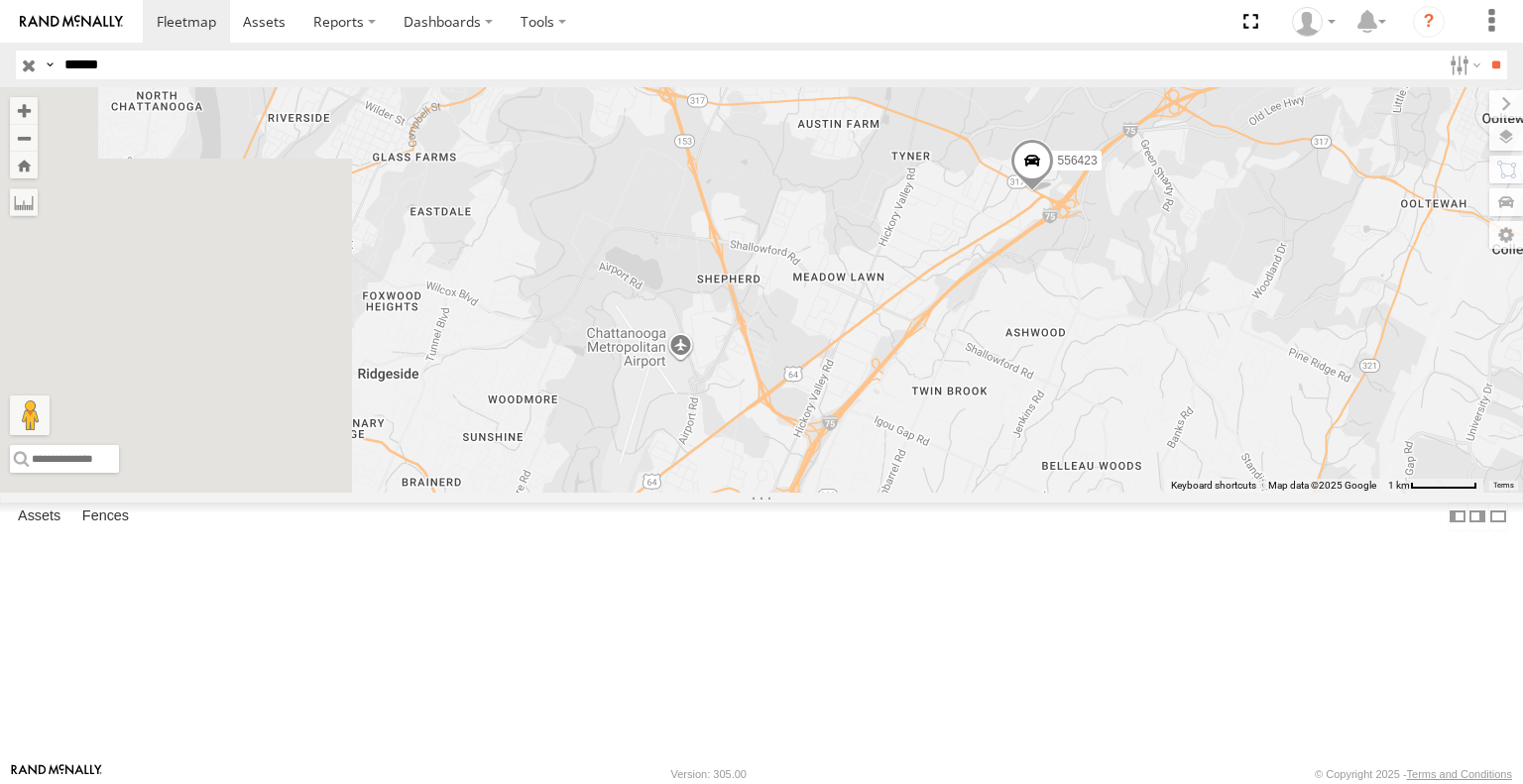 drag, startPoint x: 816, startPoint y: 595, endPoint x: 1084, endPoint y: 332, distance: 375.49035 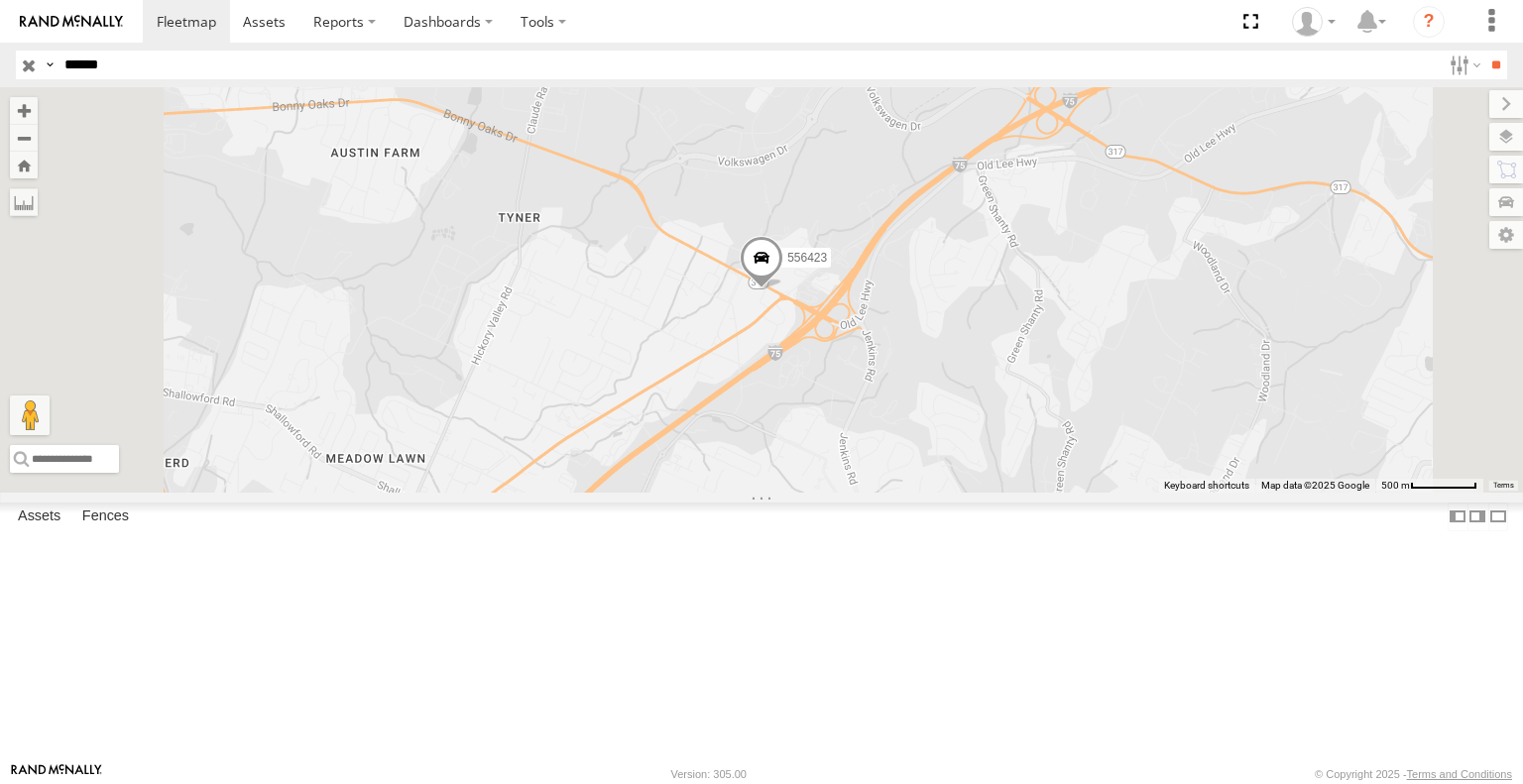 click on "******" at bounding box center [749, 64] 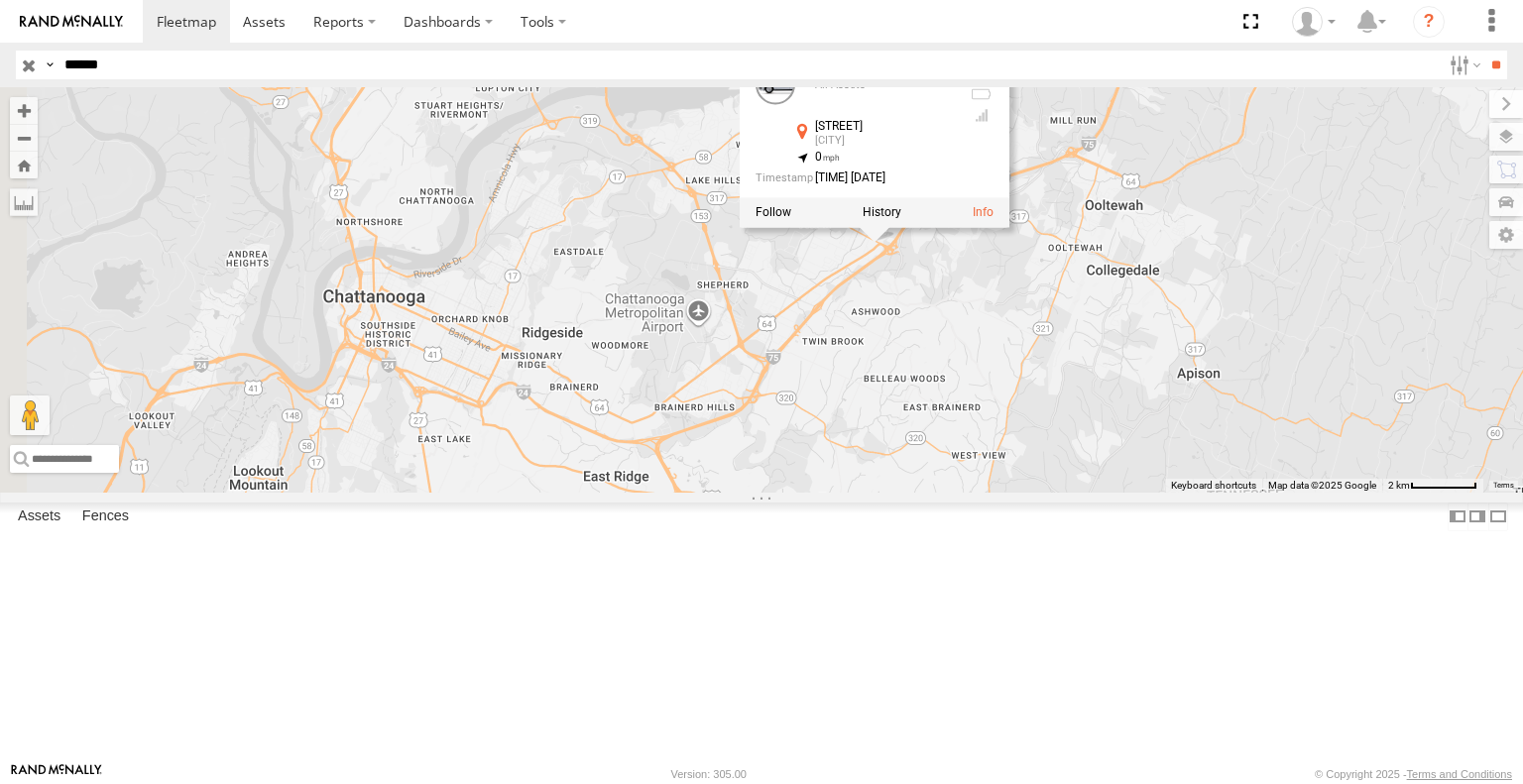 drag, startPoint x: 779, startPoint y: 534, endPoint x: 1080, endPoint y: 501, distance: 302.8036 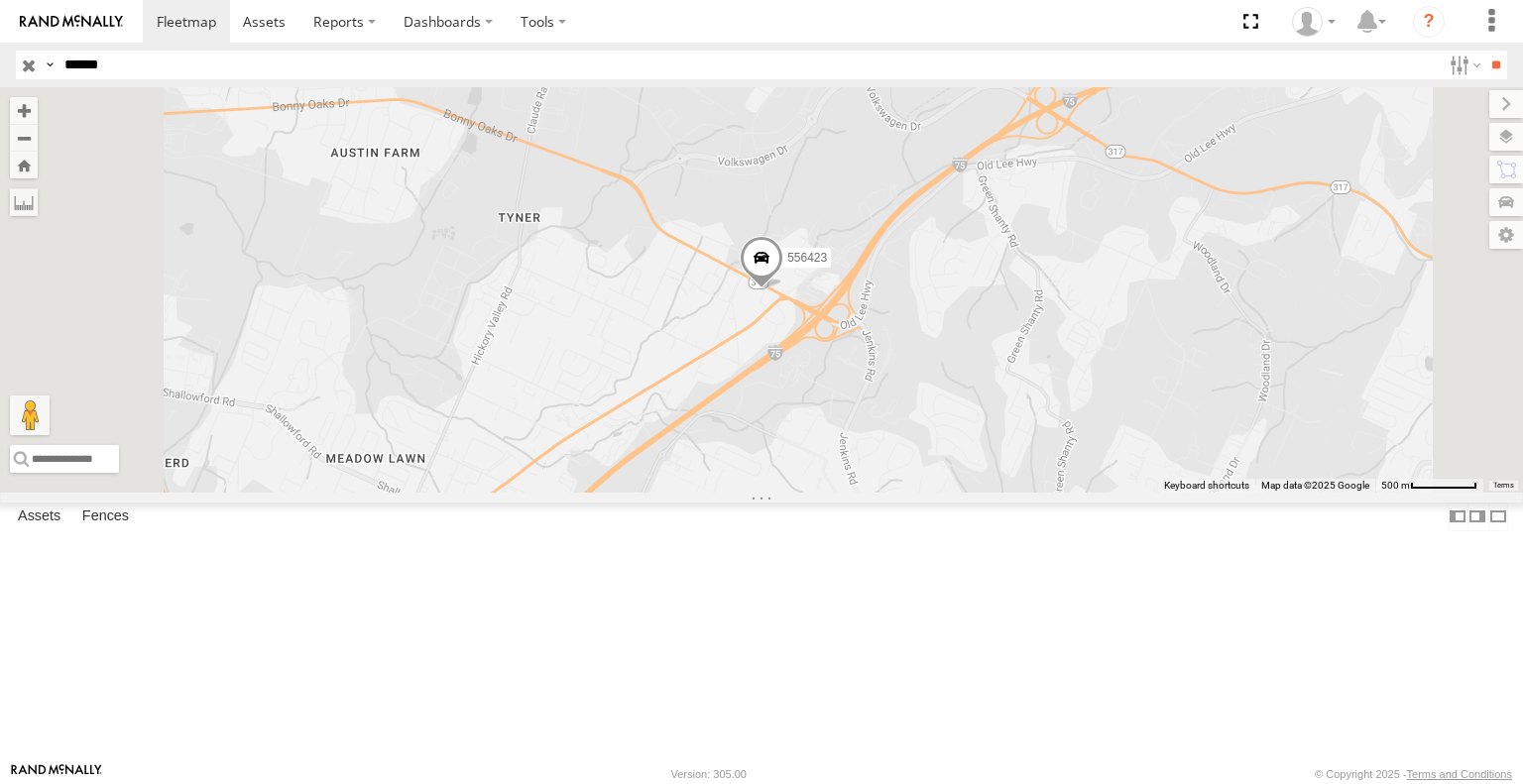click on "******" at bounding box center [749, 64] 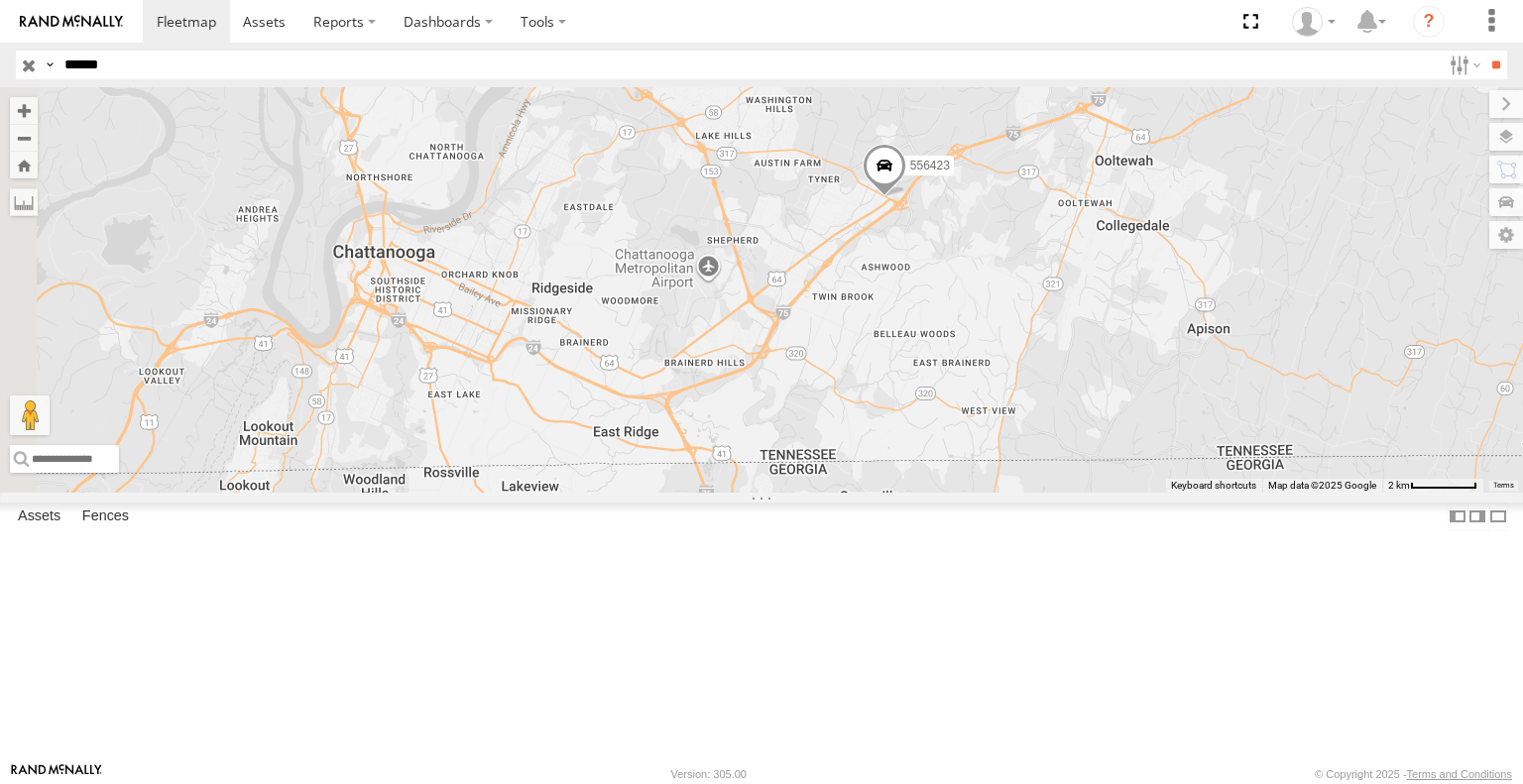 drag, startPoint x: 846, startPoint y: 507, endPoint x: 1065, endPoint y: 479, distance: 220.7827 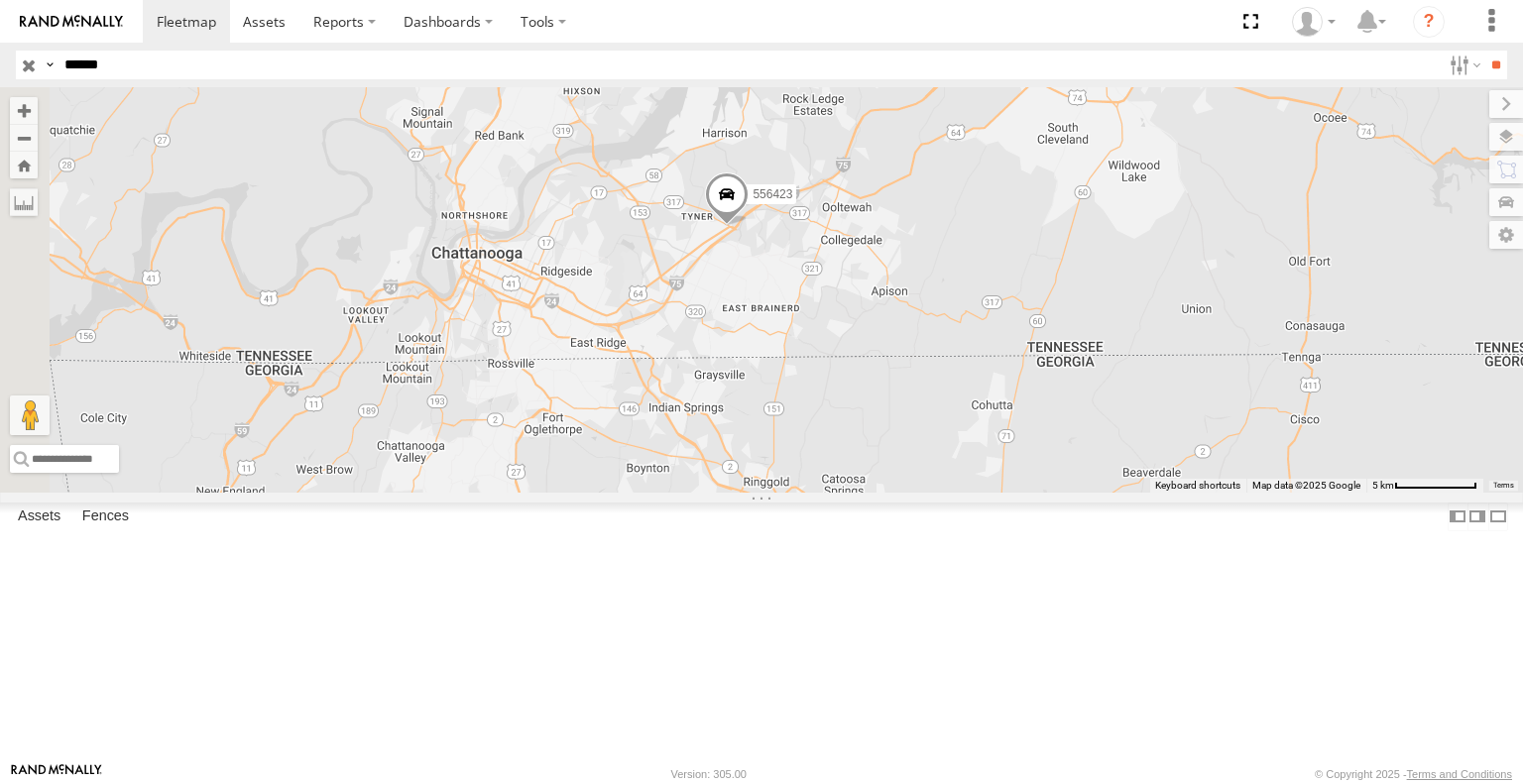 drag, startPoint x: 771, startPoint y: 430, endPoint x: 876, endPoint y: 429, distance: 105.00476 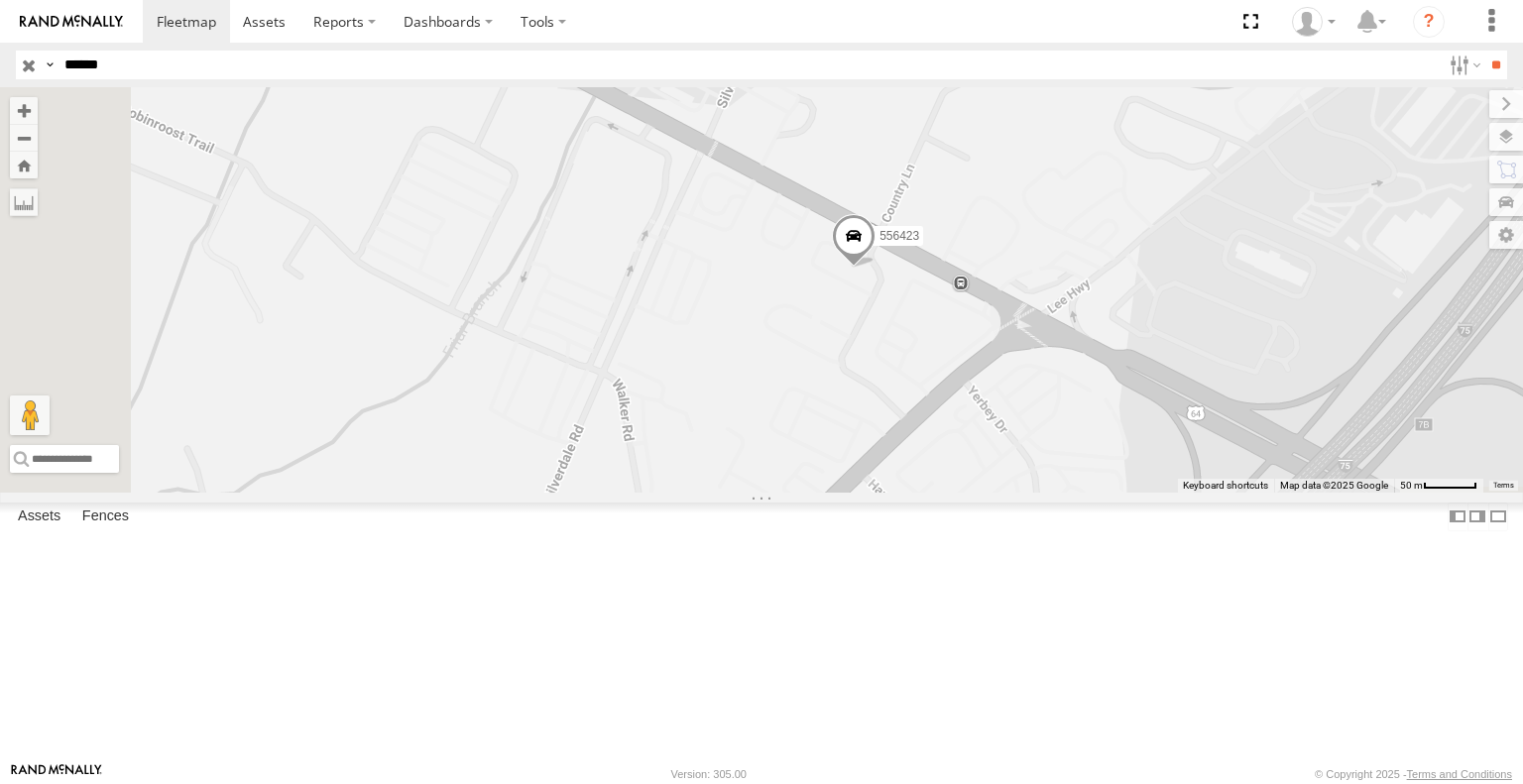 drag, startPoint x: 894, startPoint y: 703, endPoint x: 1051, endPoint y: 339, distance: 396.415 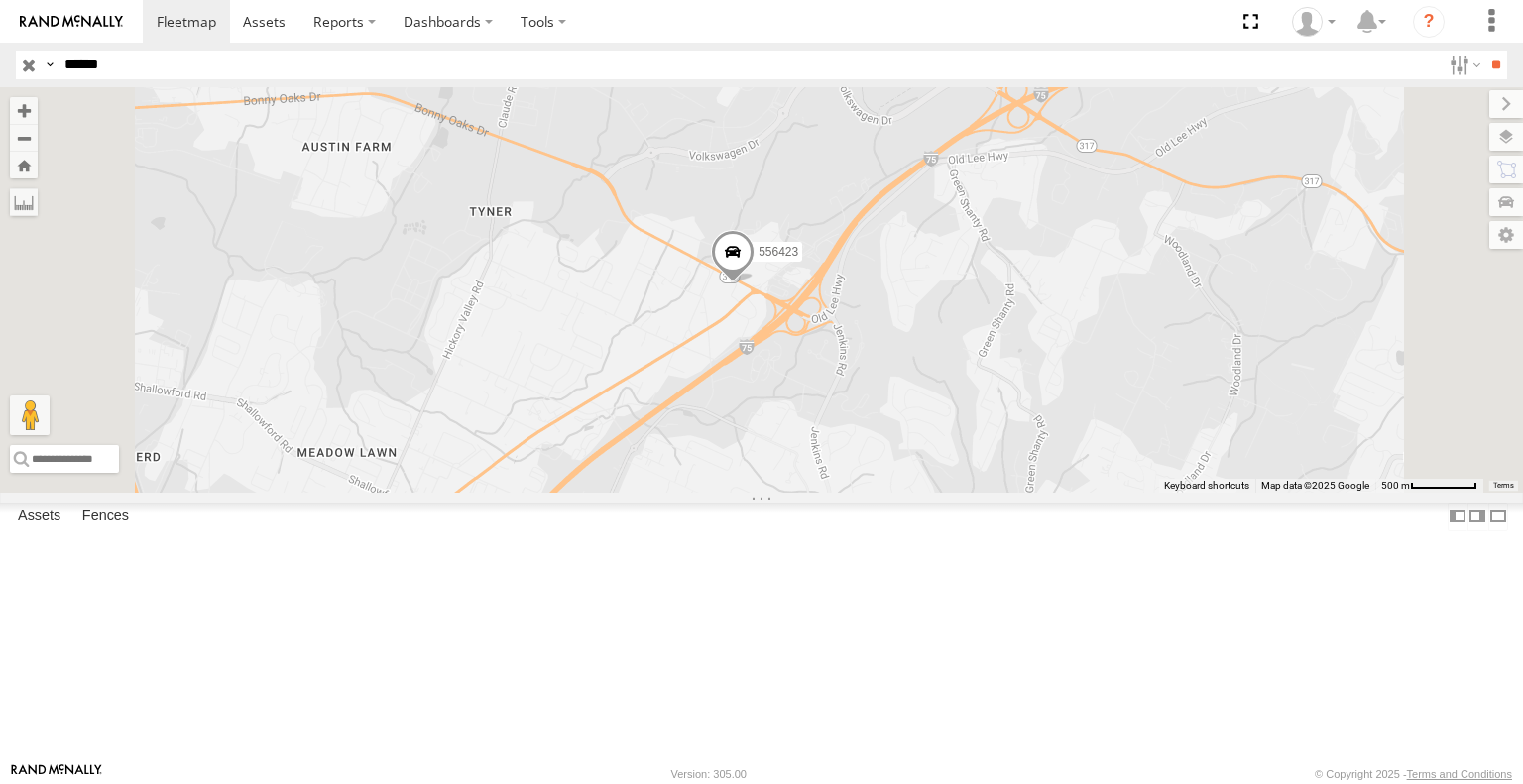 click at bounding box center (733, 258) 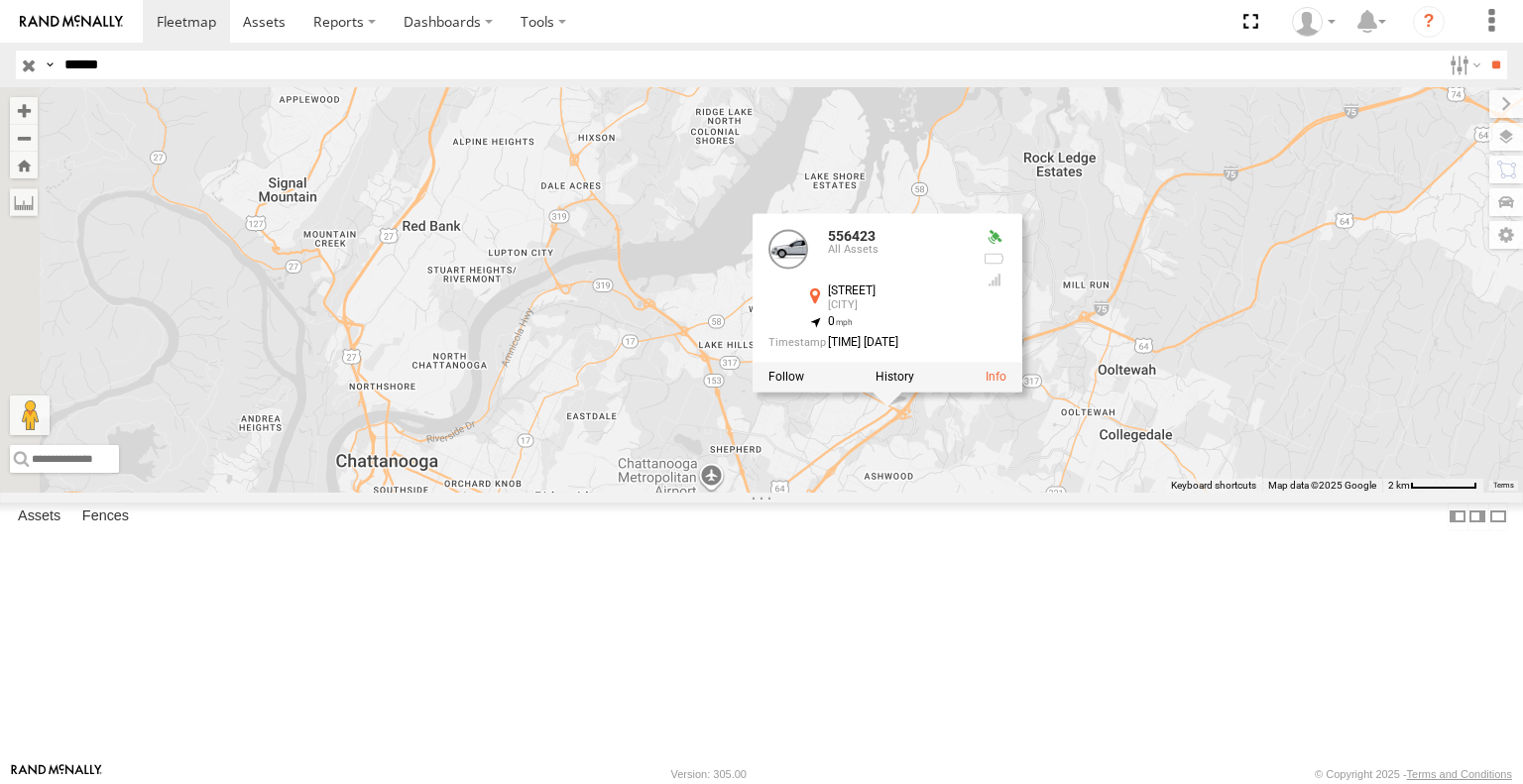 drag, startPoint x: 708, startPoint y: 656, endPoint x: 1056, endPoint y: 644, distance: 348.20684 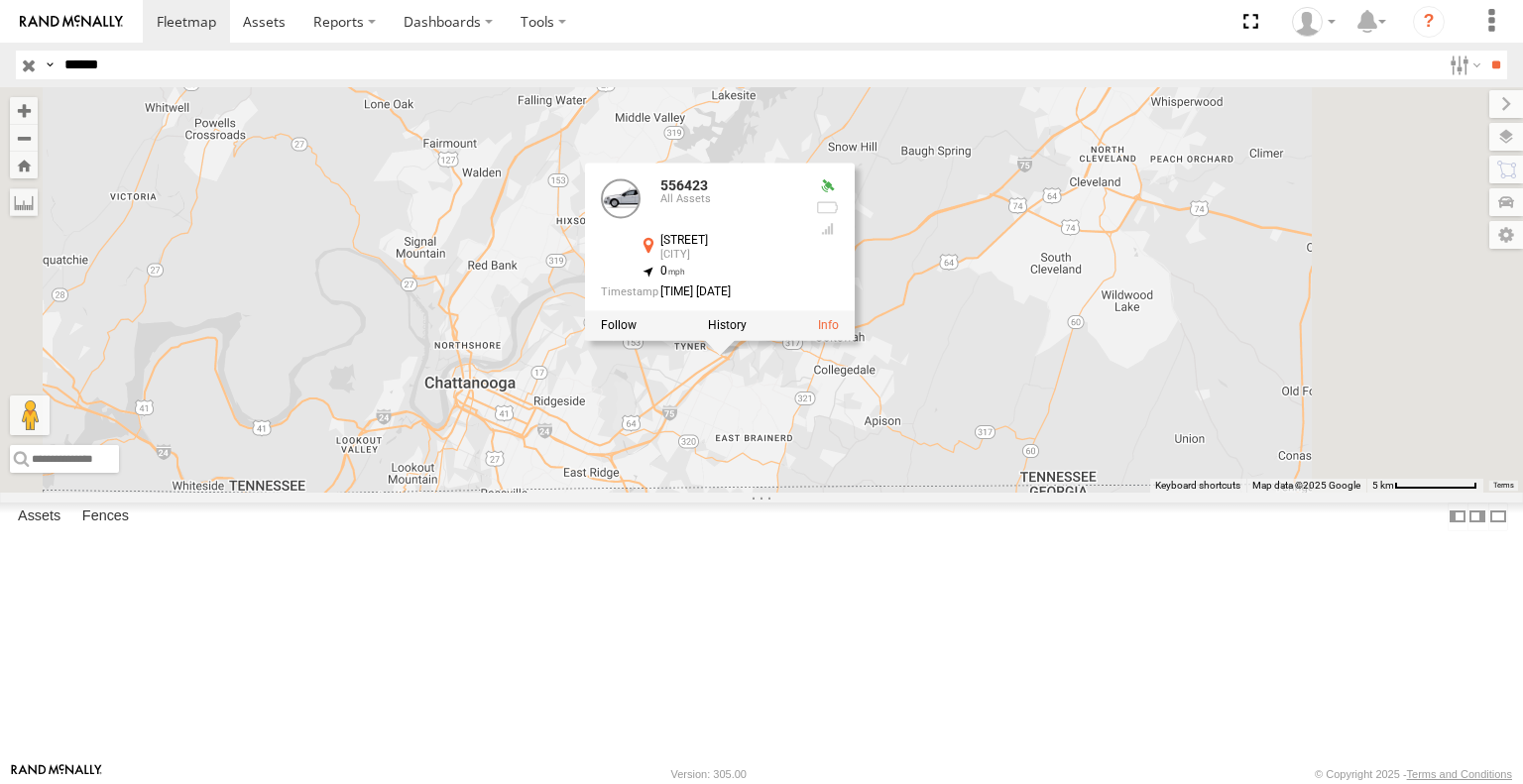 click on "556423 556423 All Assets Bonny Oaks Dr Chattanooga 35.06117 ,  -85.13622 0 01:10:12 08/06/2025" at bounding box center (762, 289) 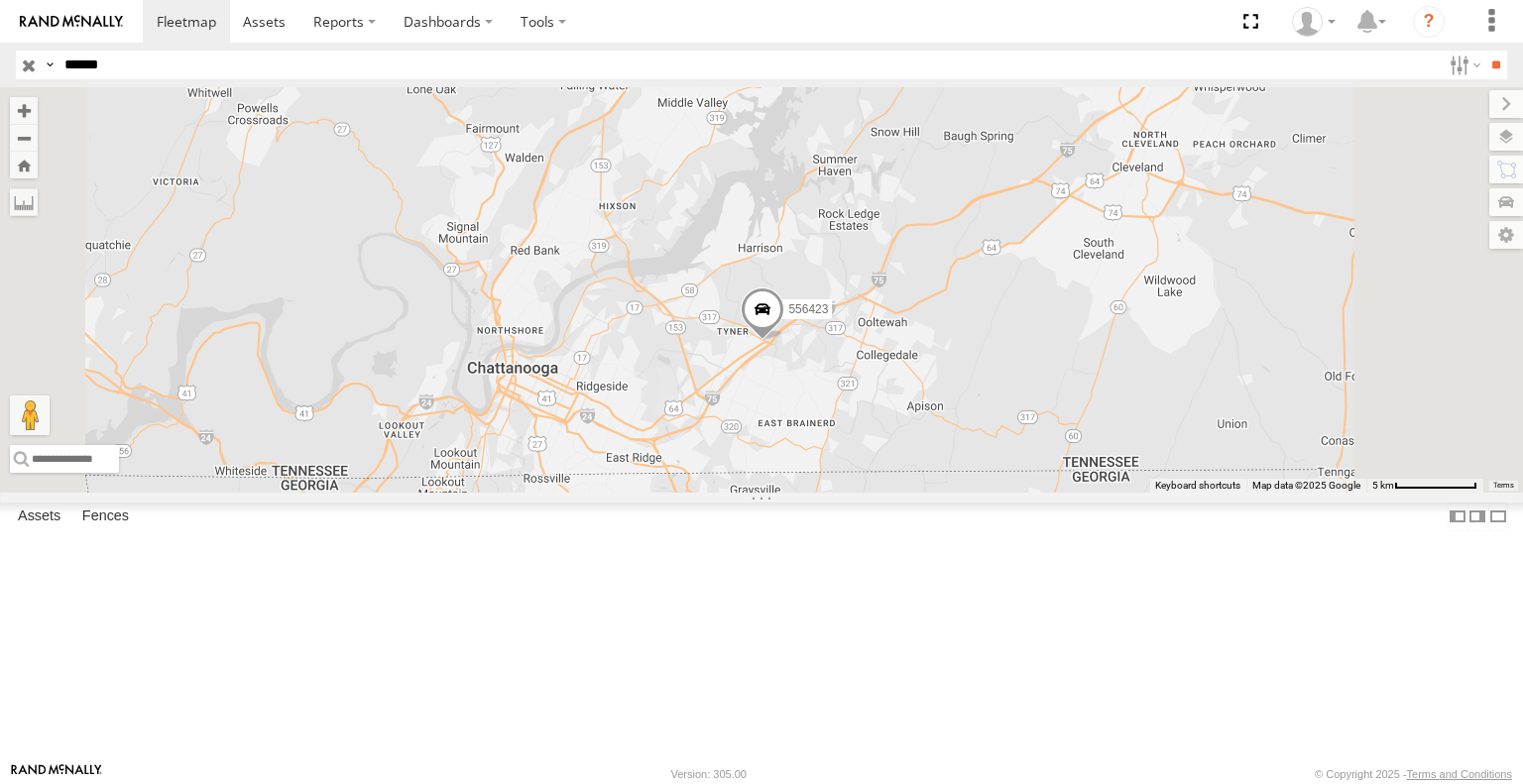 drag, startPoint x: 848, startPoint y: 536, endPoint x: 894, endPoint y: 517, distance: 49.769469 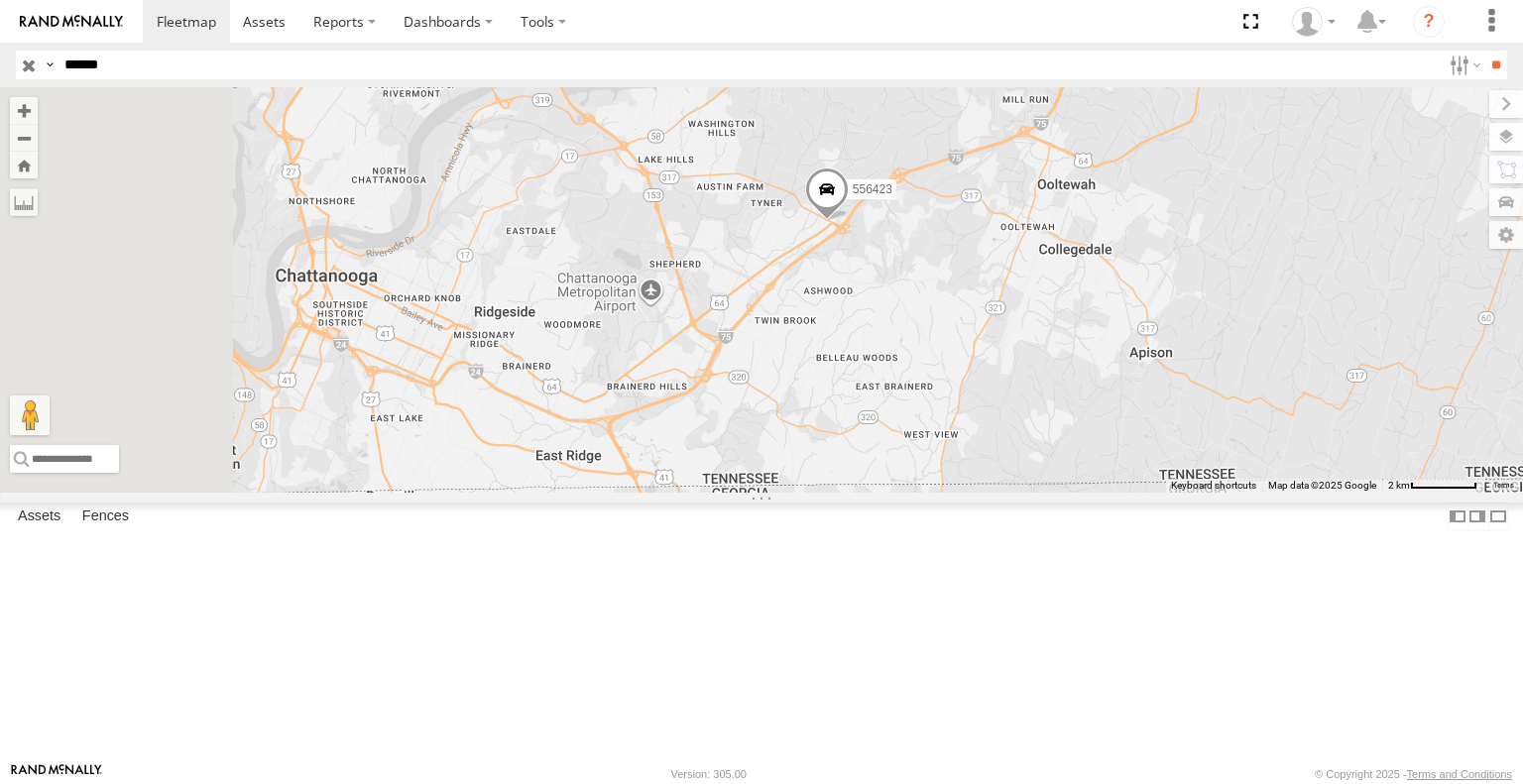 drag, startPoint x: 790, startPoint y: 497, endPoint x: 1025, endPoint y: 479, distance: 235.68835 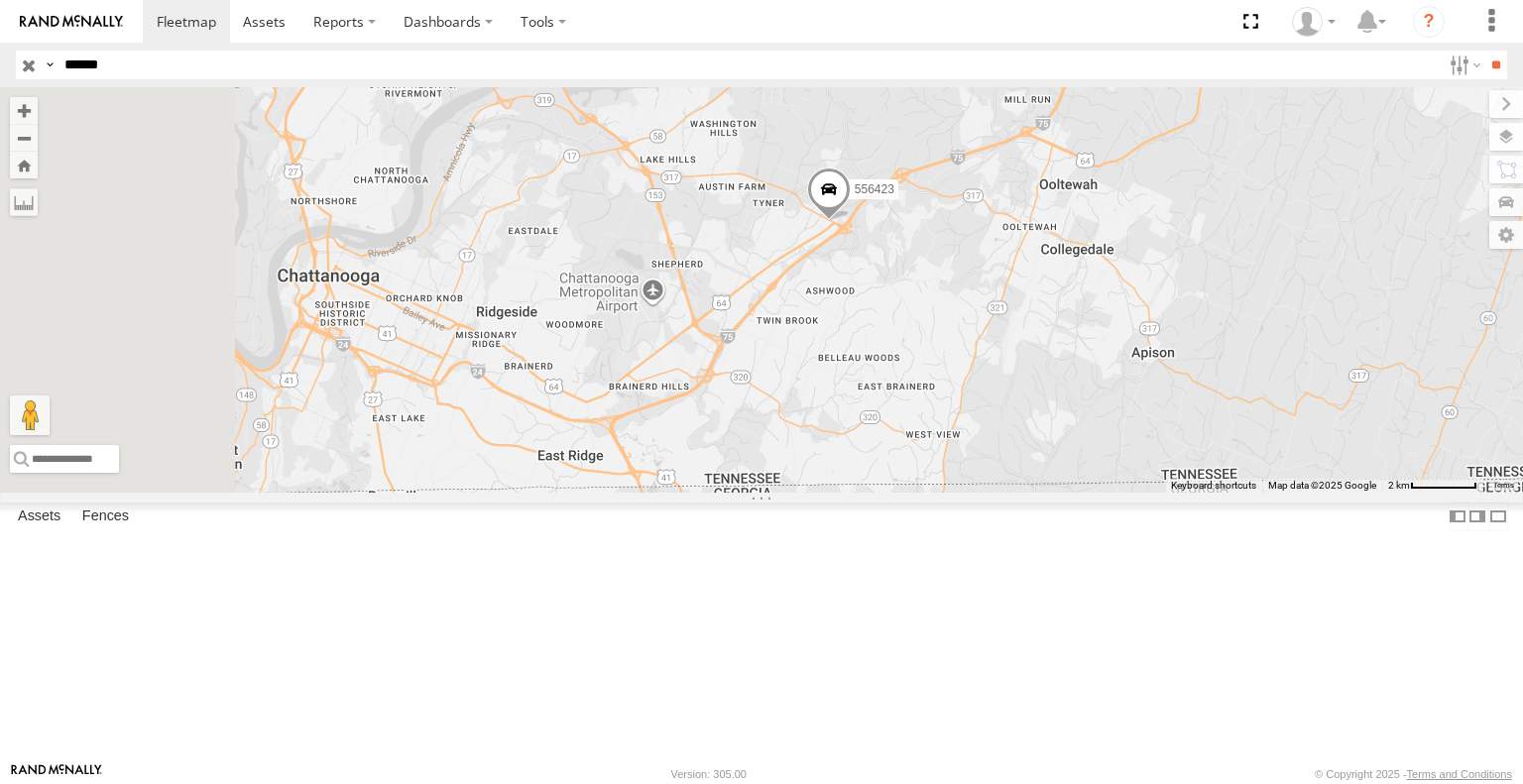 click at bounding box center (829, 195) 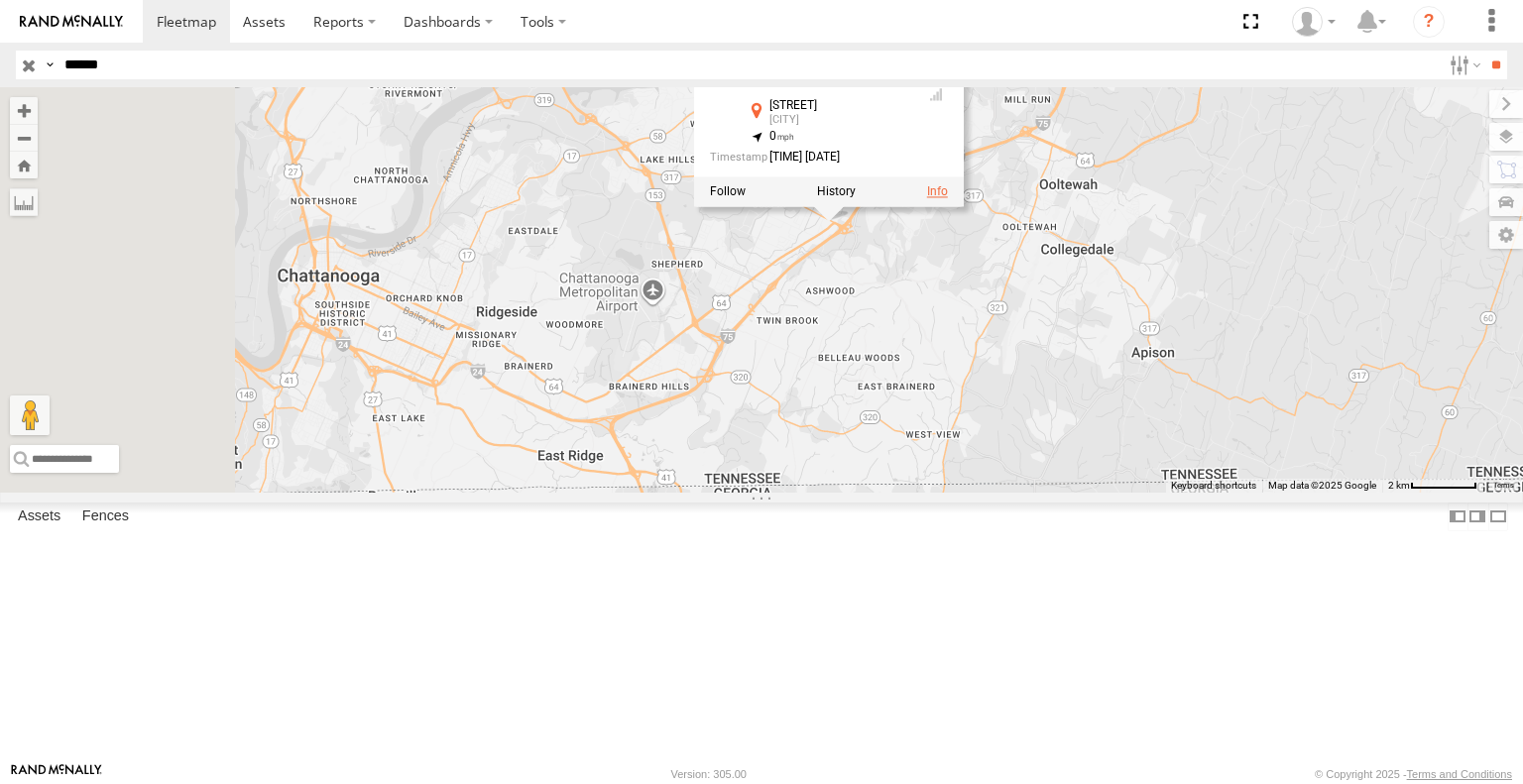 click at bounding box center (937, 192) 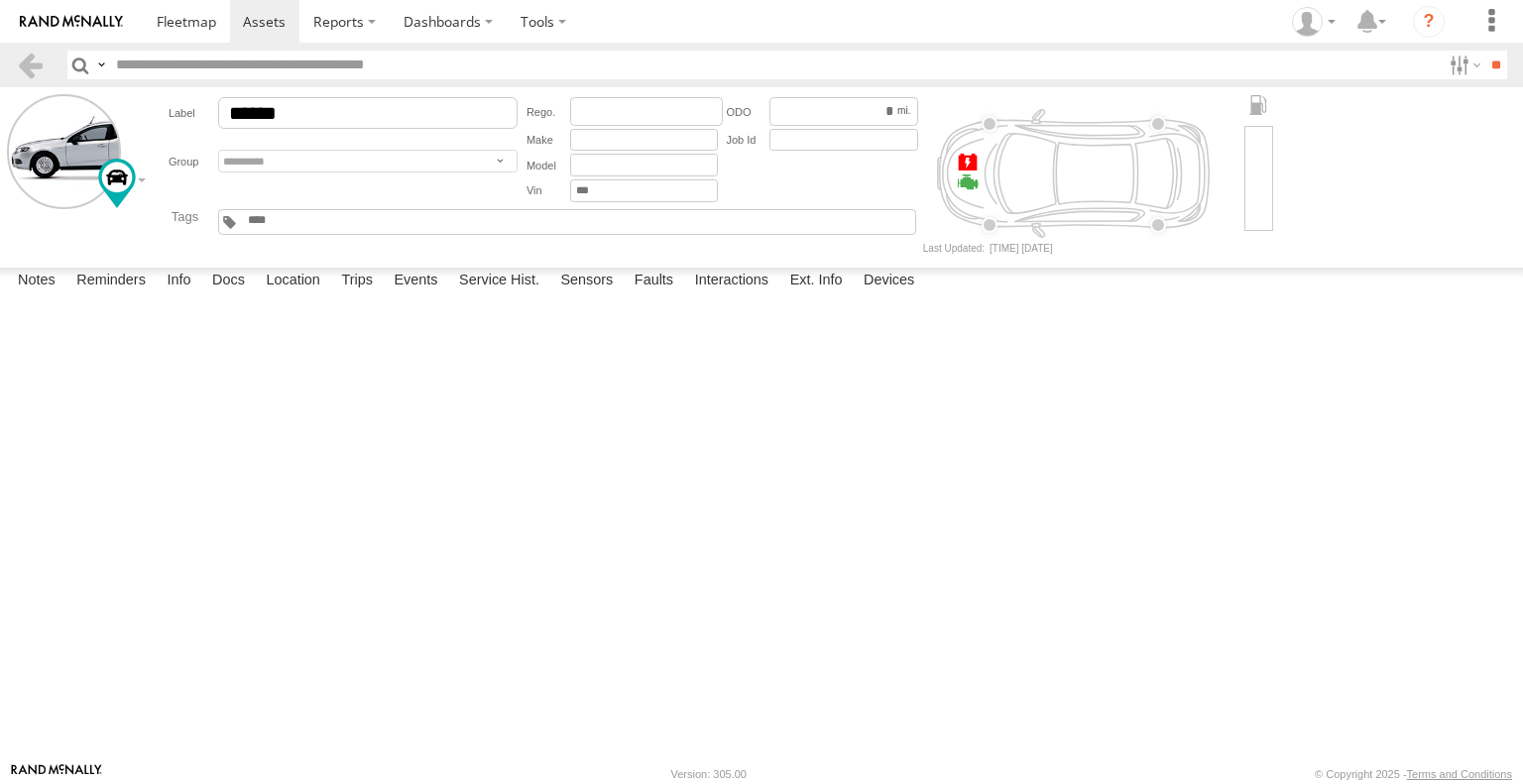 scroll, scrollTop: 0, scrollLeft: 0, axis: both 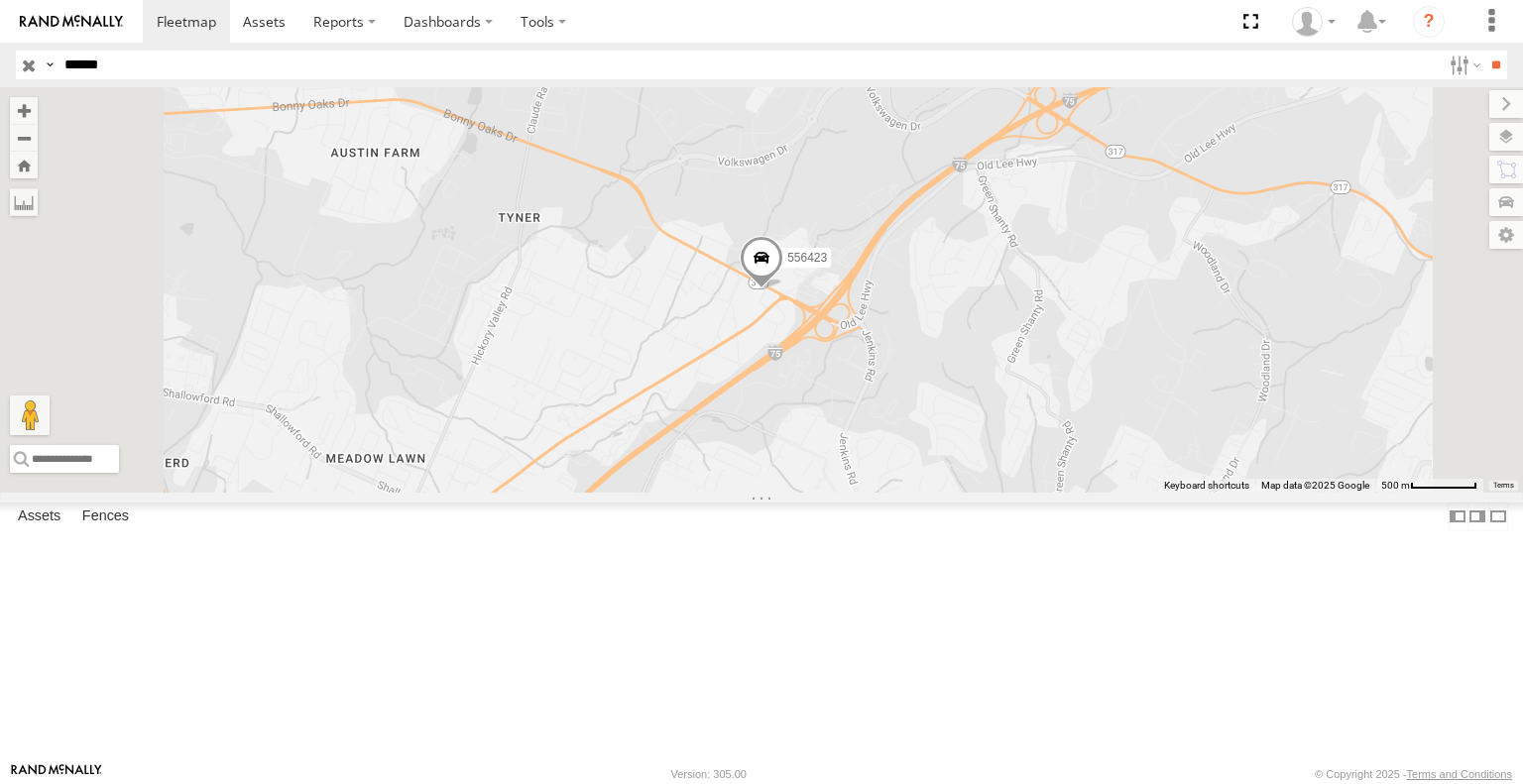 click at bounding box center [762, 264] 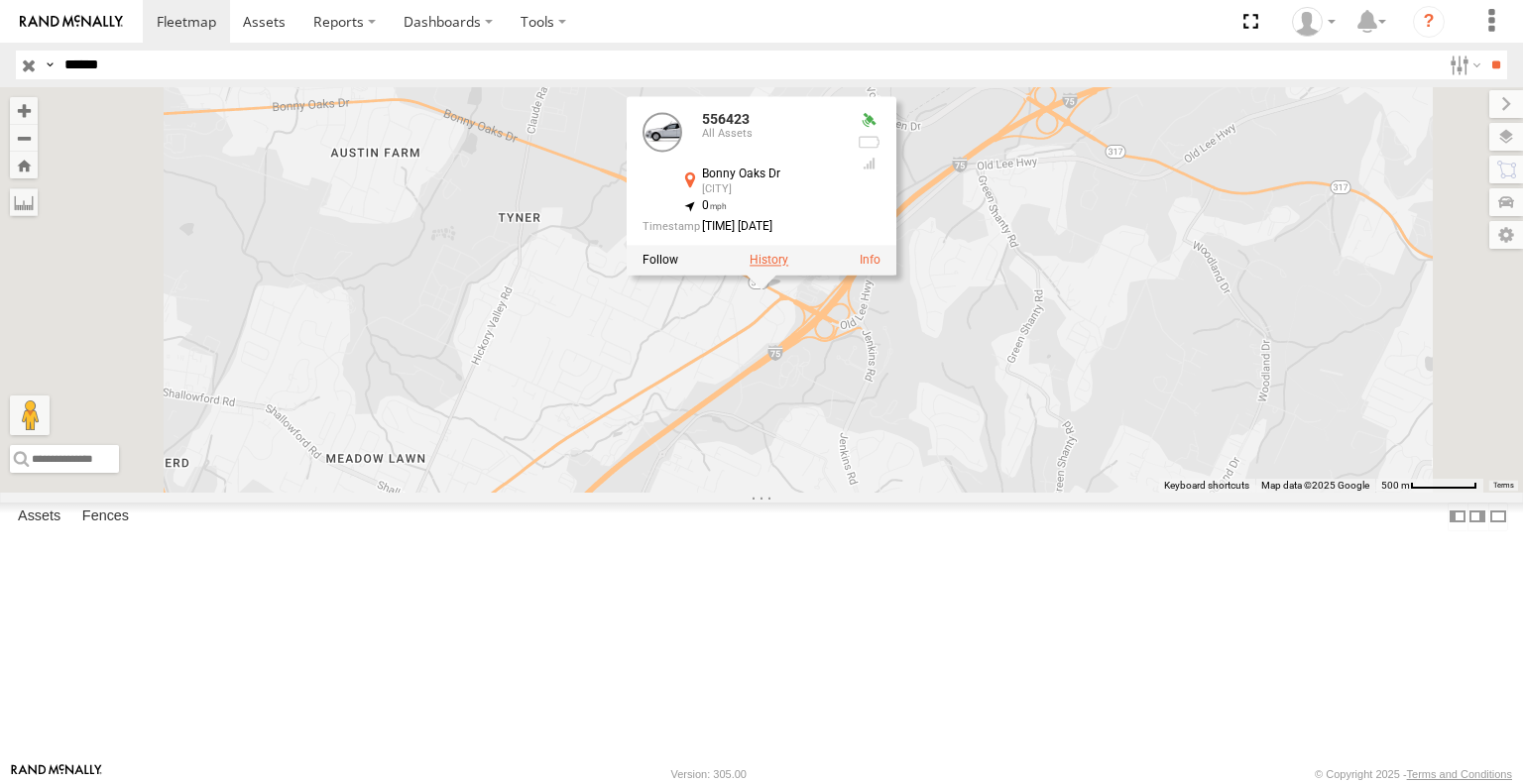 click at bounding box center (768, 261) 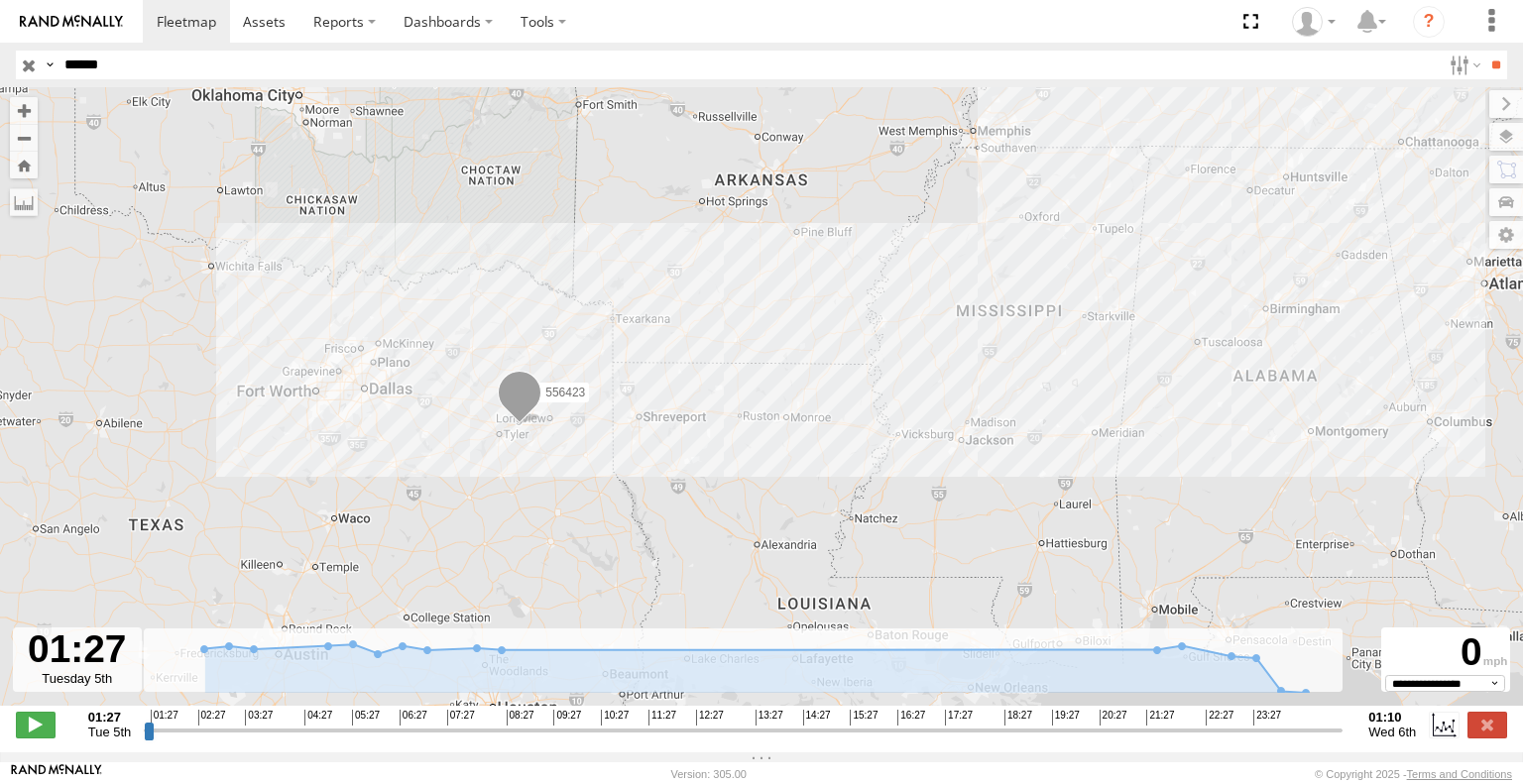 drag, startPoint x: 717, startPoint y: 480, endPoint x: 925, endPoint y: 362, distance: 239.14013 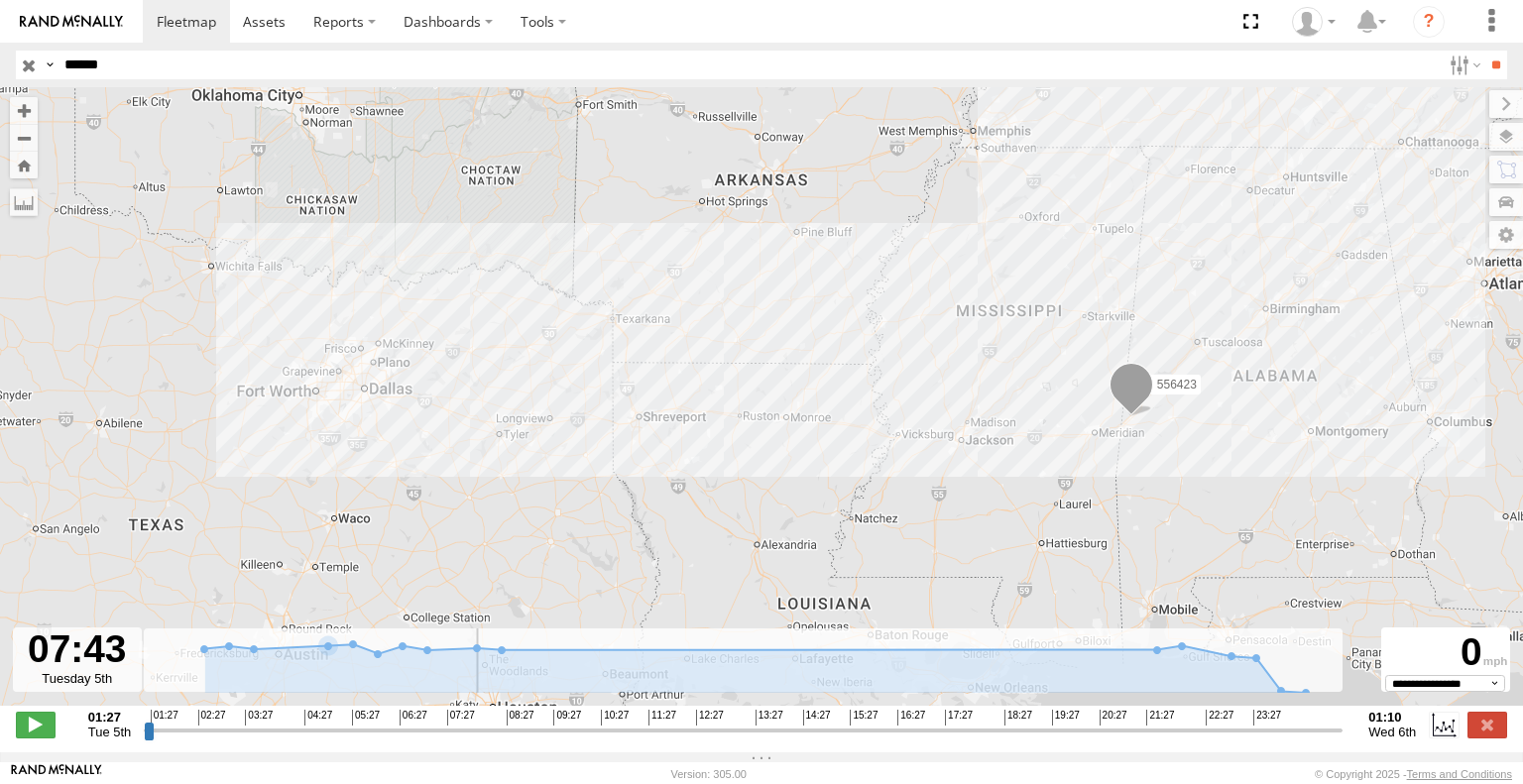 drag, startPoint x: 153, startPoint y: 737, endPoint x: 464, endPoint y: 784, distance: 314.5314 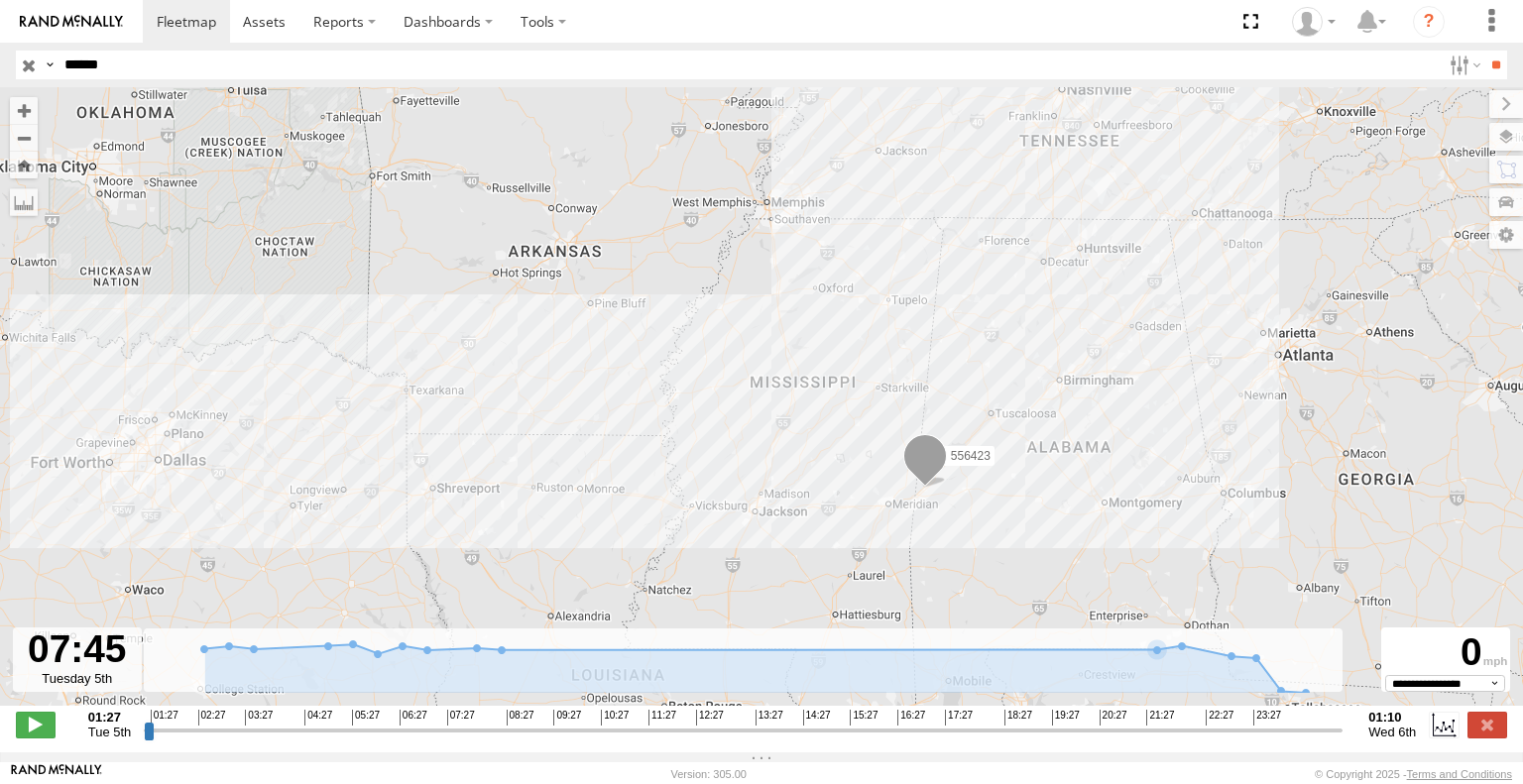 drag, startPoint x: 1156, startPoint y: 531, endPoint x: 1010, endPoint y: 594, distance: 159.01258 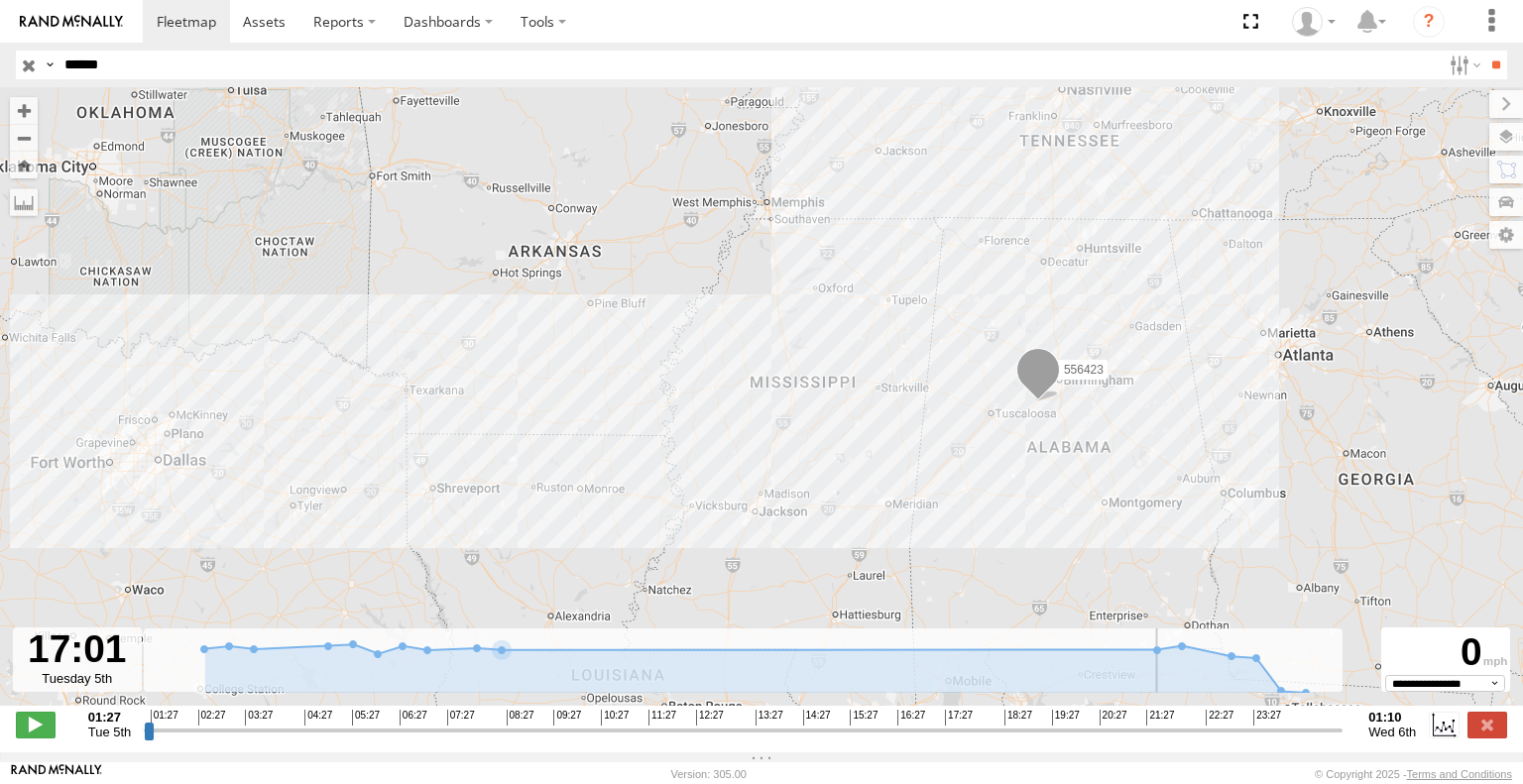 drag, startPoint x: 466, startPoint y: 743, endPoint x: 928, endPoint y: 776, distance: 463.177 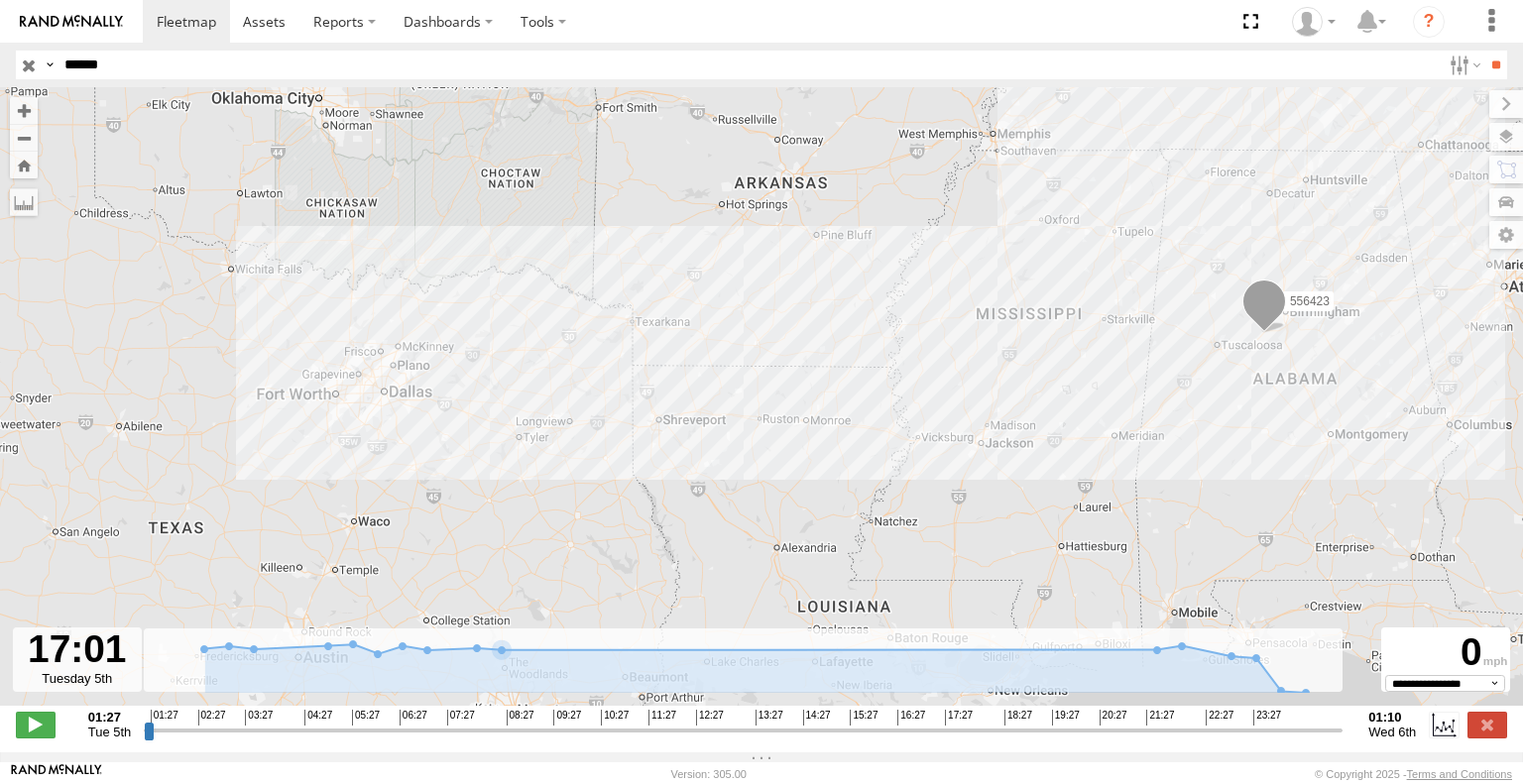 drag, startPoint x: 653, startPoint y: 561, endPoint x: 887, endPoint y: 489, distance: 244.82647 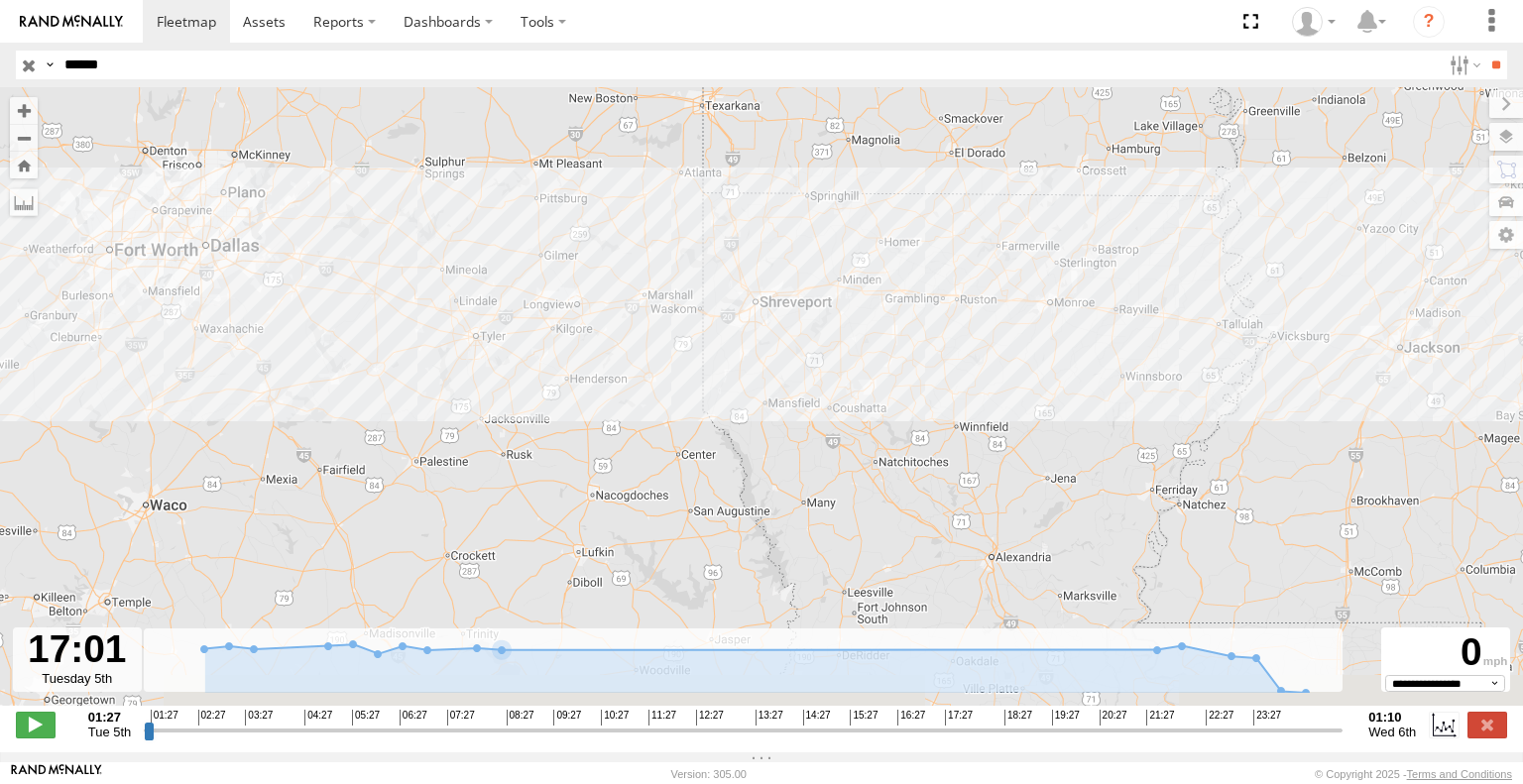 drag, startPoint x: 1152, startPoint y: 528, endPoint x: 865, endPoint y: 397, distance: 315.4838 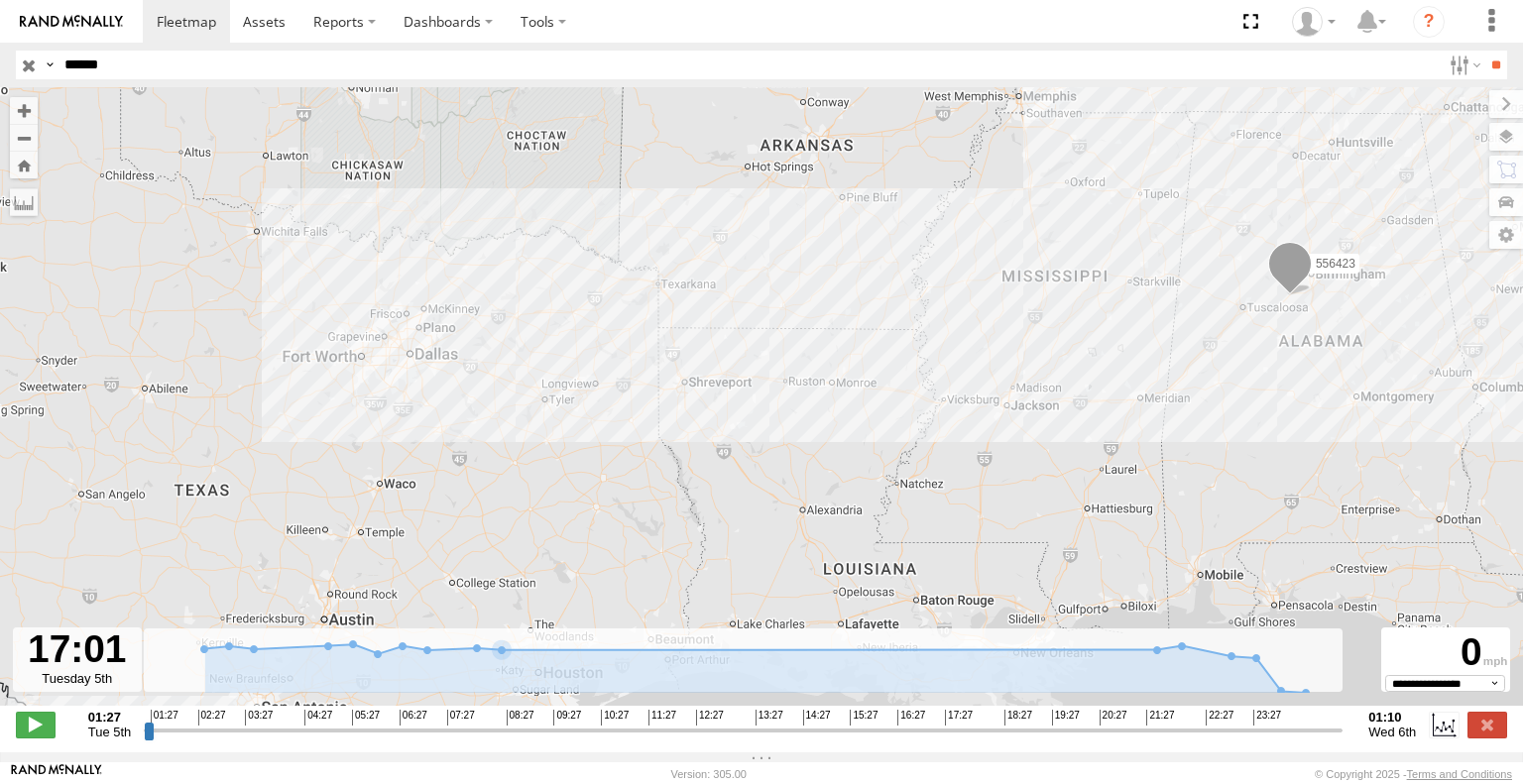 drag, startPoint x: 1235, startPoint y: 442, endPoint x: 1053, endPoint y: 472, distance: 184.45596 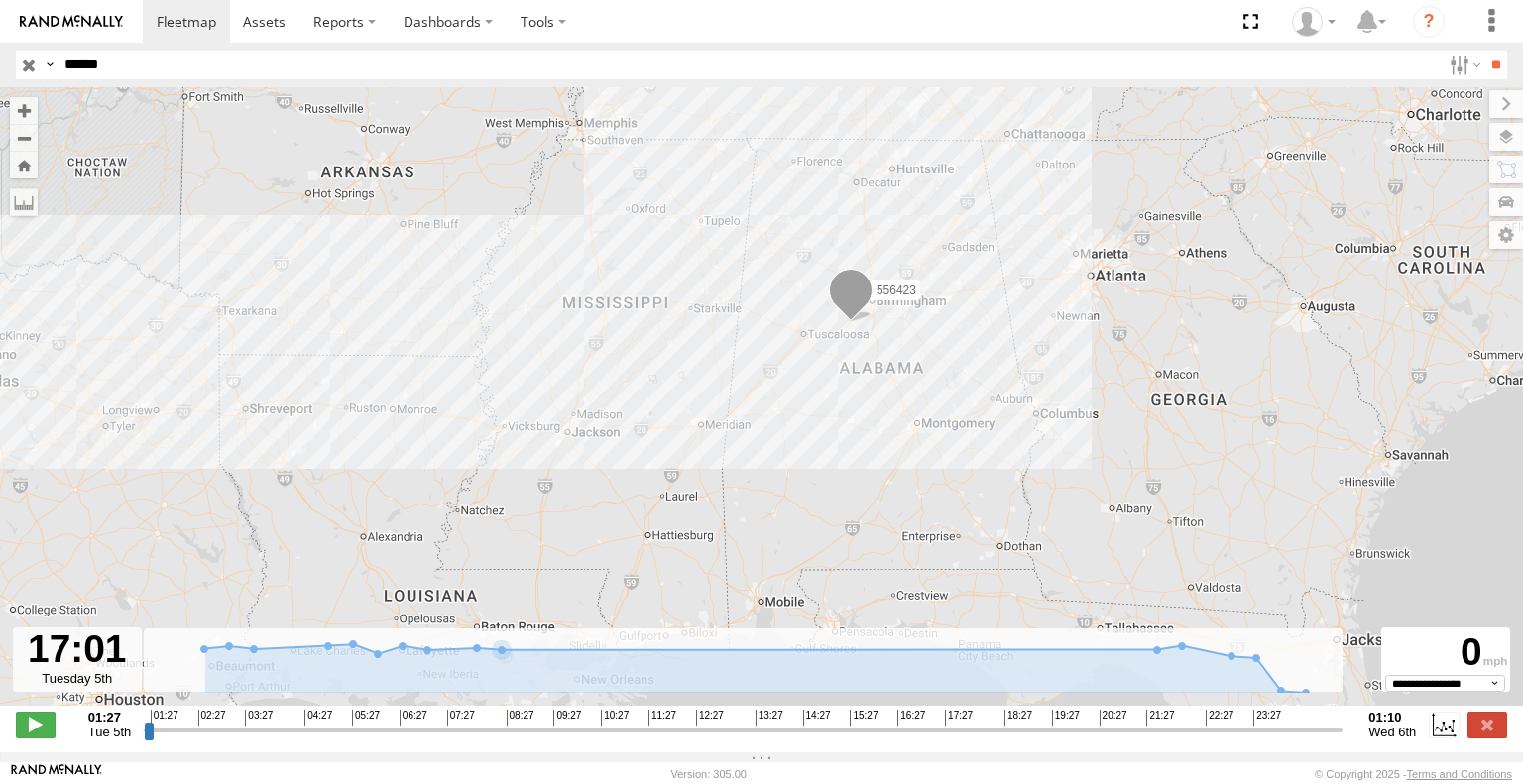drag, startPoint x: 938, startPoint y: 532, endPoint x: 588, endPoint y: 573, distance: 352.39325 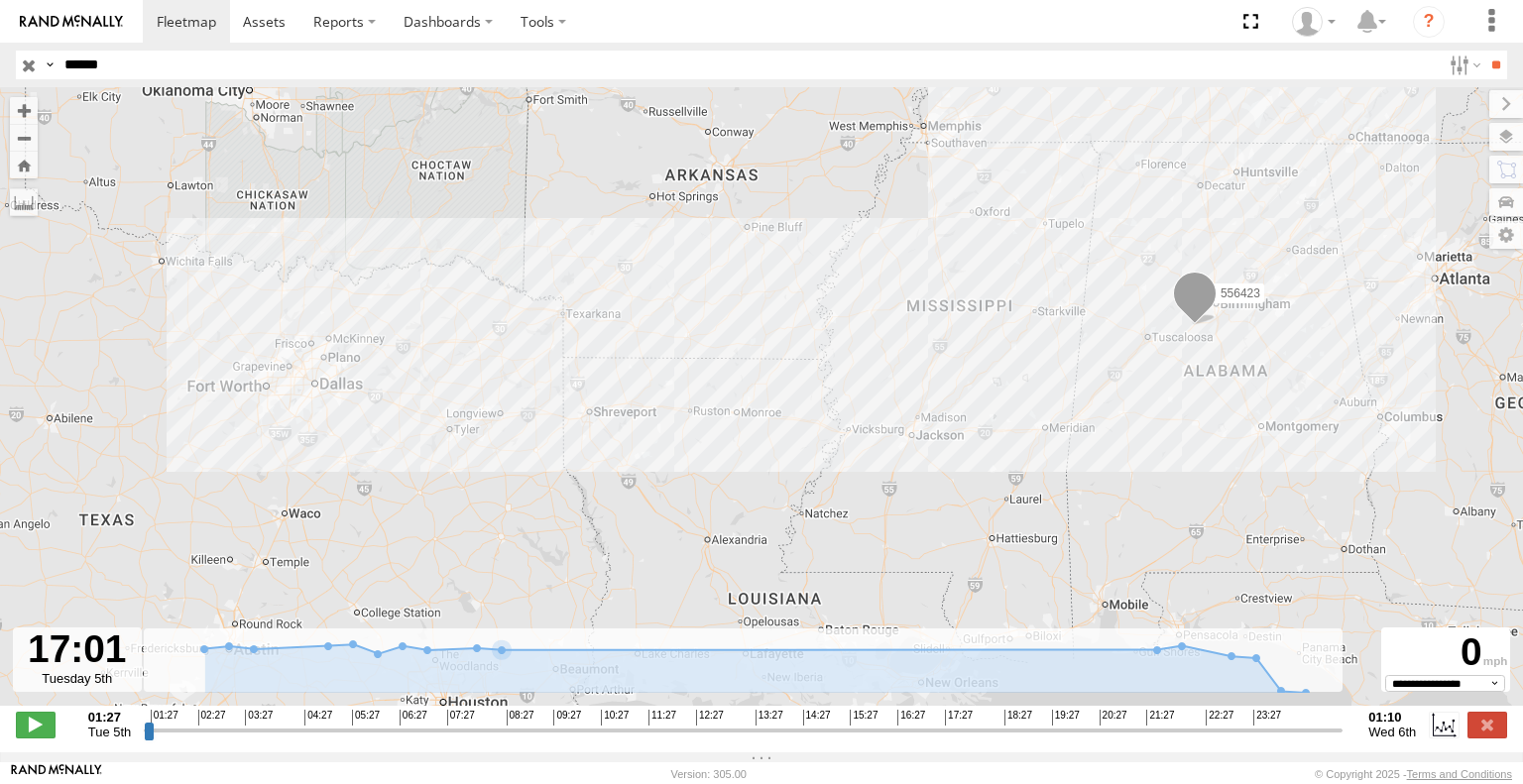 drag, startPoint x: 380, startPoint y: 473, endPoint x: 578, endPoint y: 469, distance: 198.04 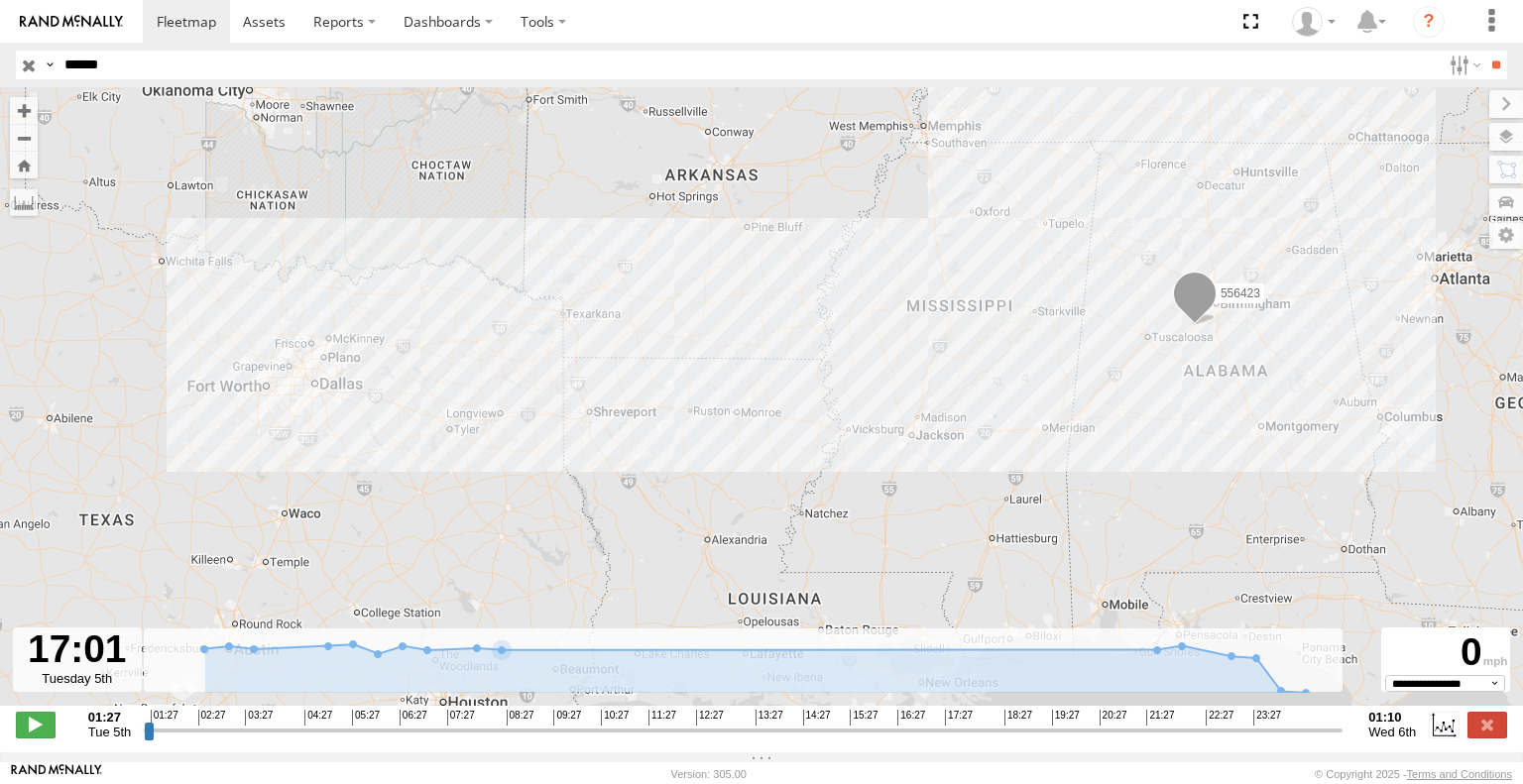 click on "556423" at bounding box center [762, 406] 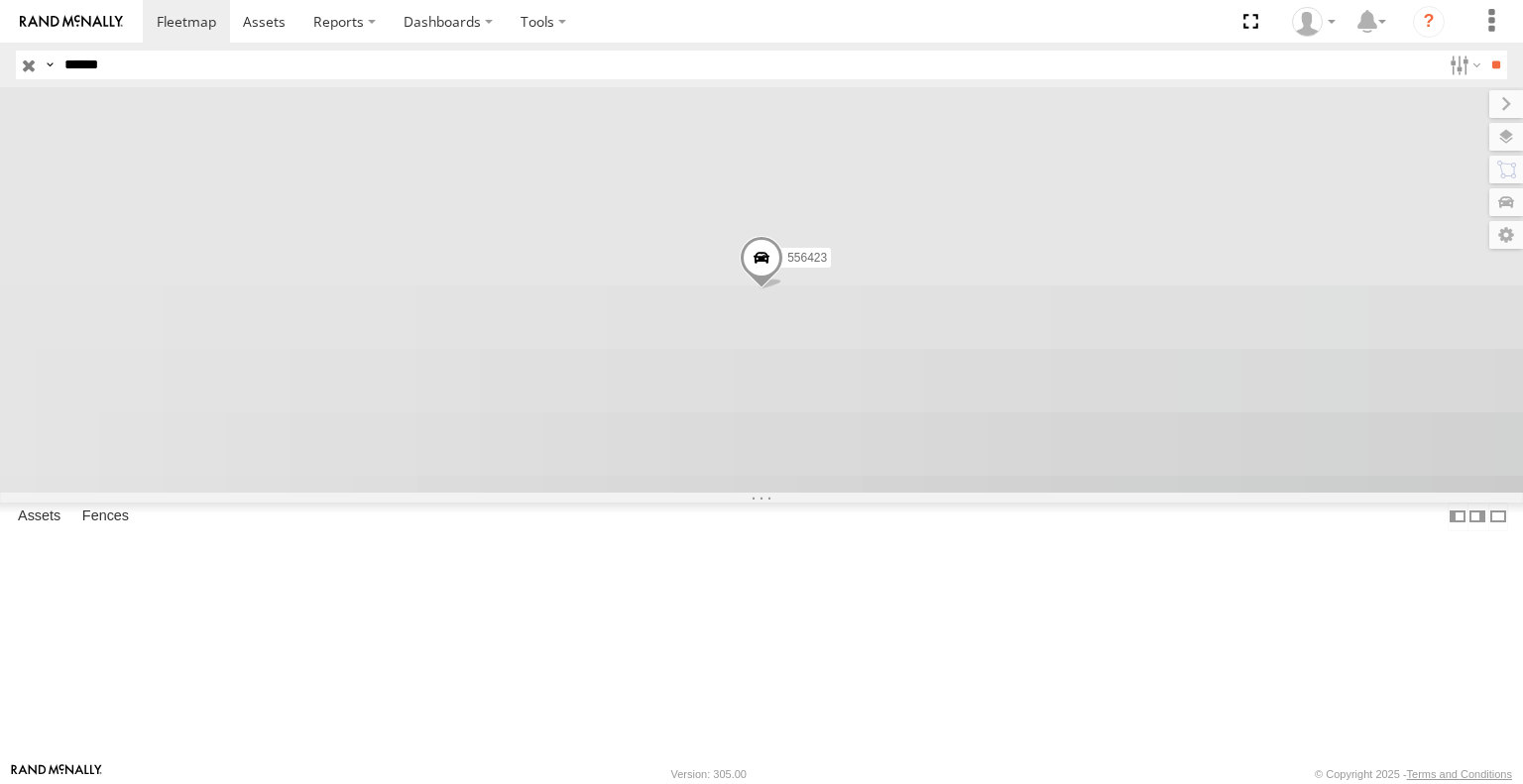 scroll, scrollTop: 0, scrollLeft: 0, axis: both 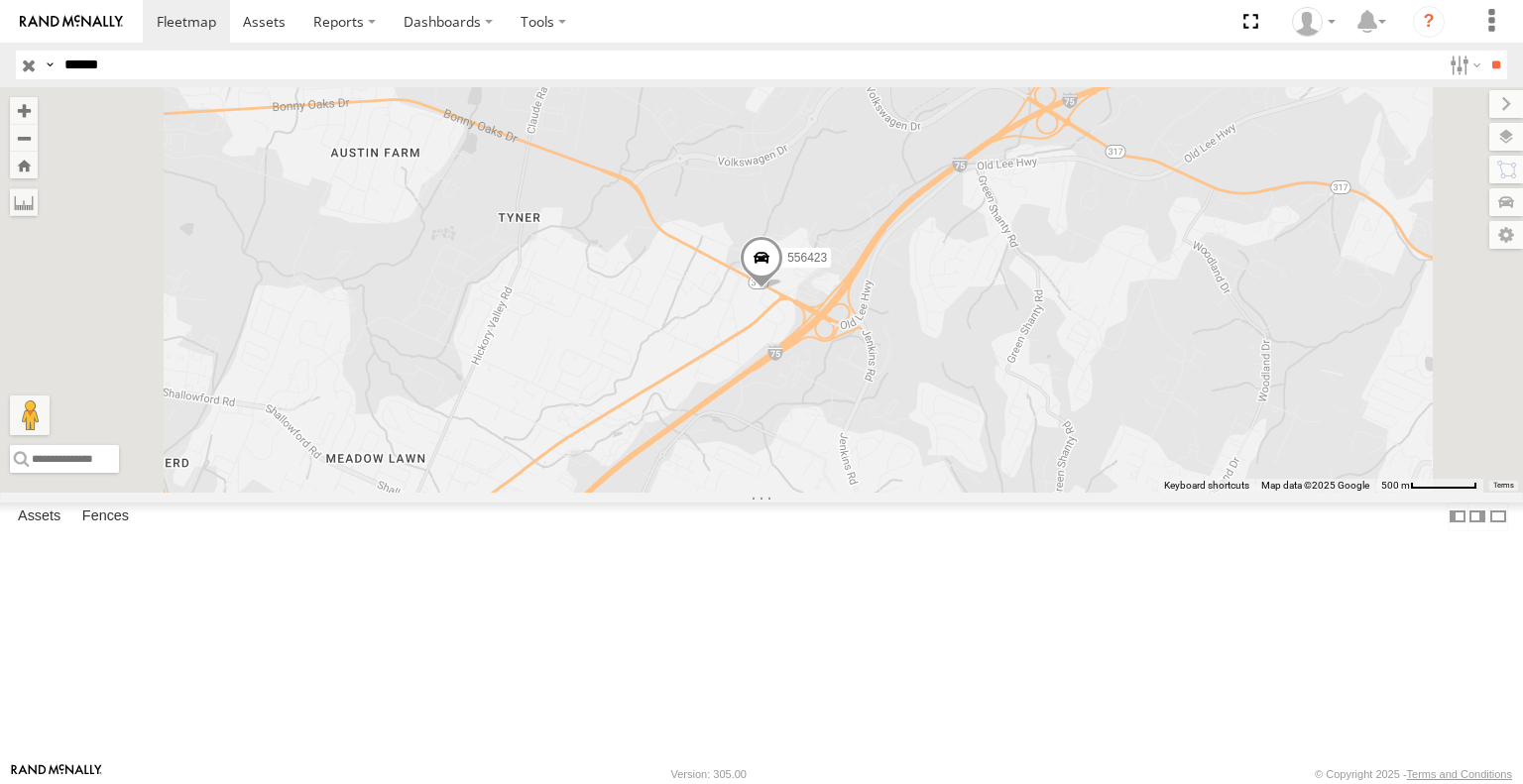 click on "******" at bounding box center [749, 64] 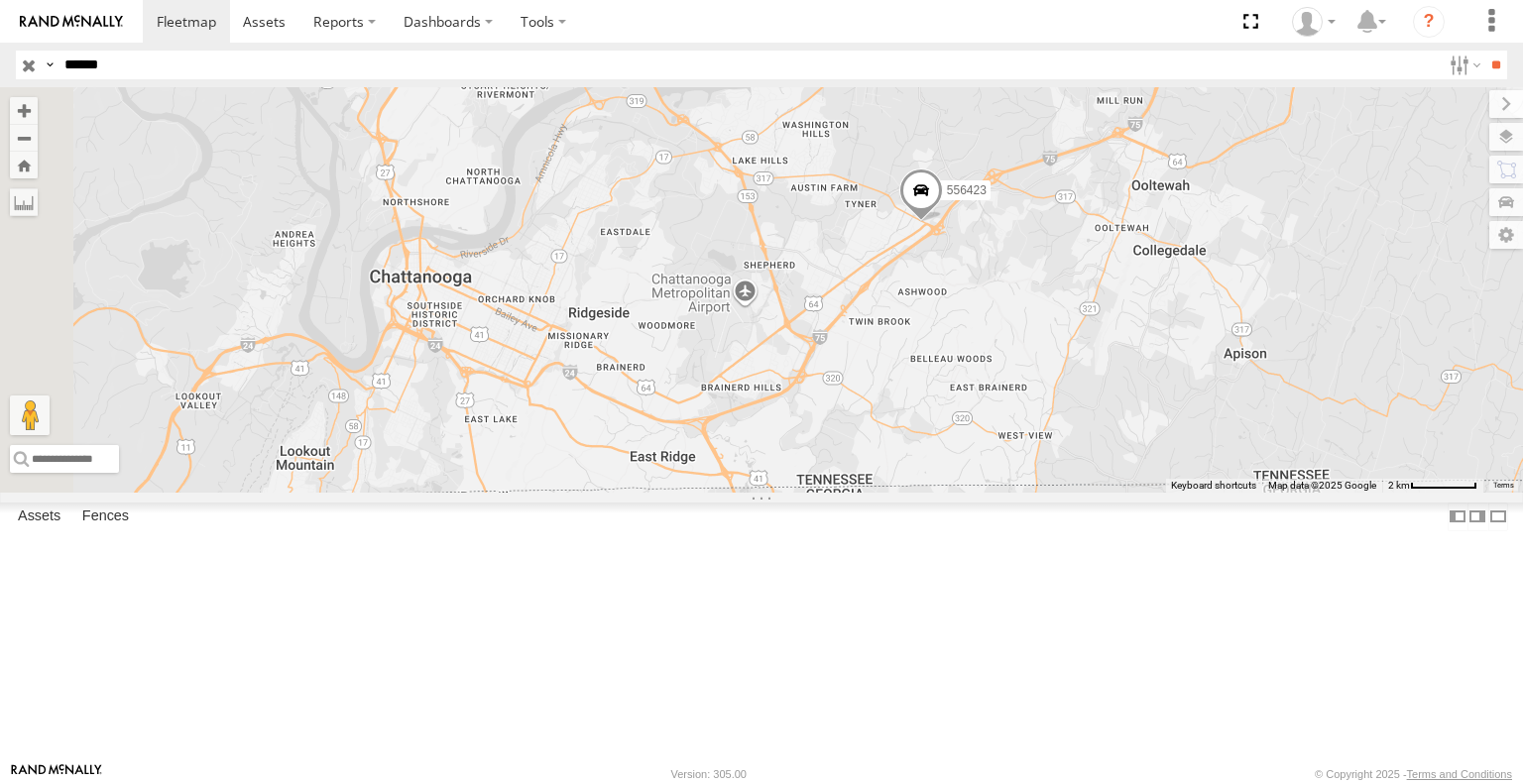 drag, startPoint x: 780, startPoint y: 465, endPoint x: 1077, endPoint y: 443, distance: 297.8137 